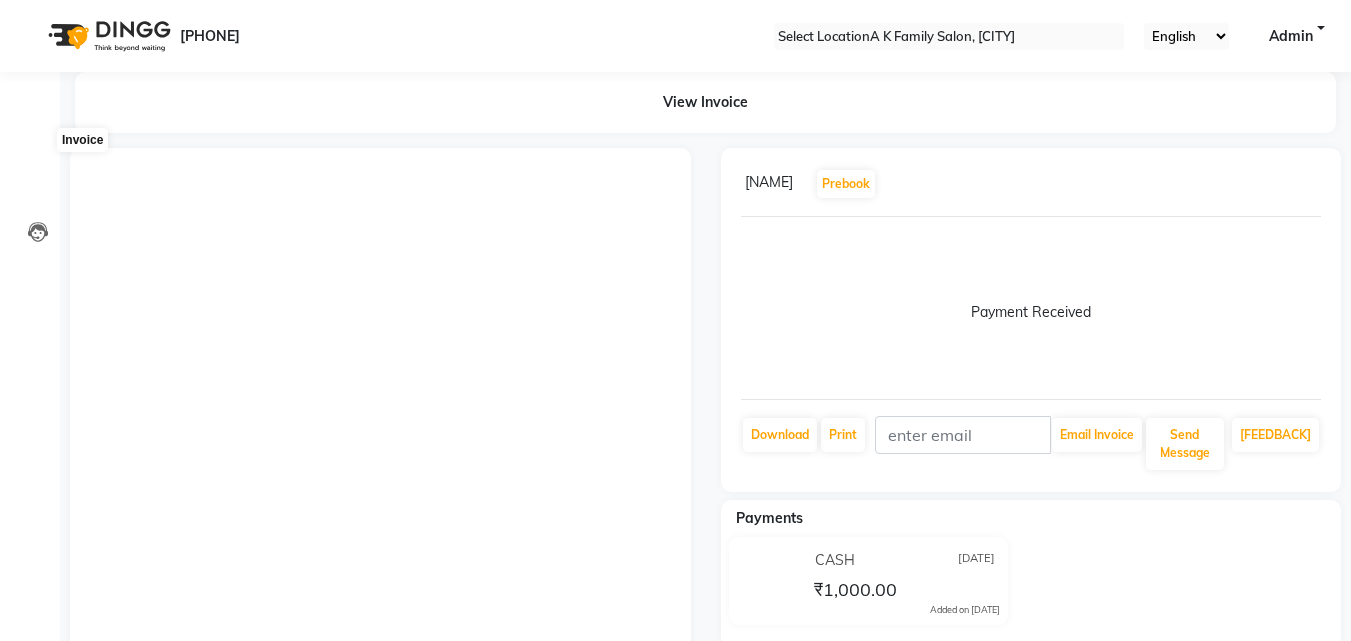 scroll, scrollTop: 0, scrollLeft: 0, axis: both 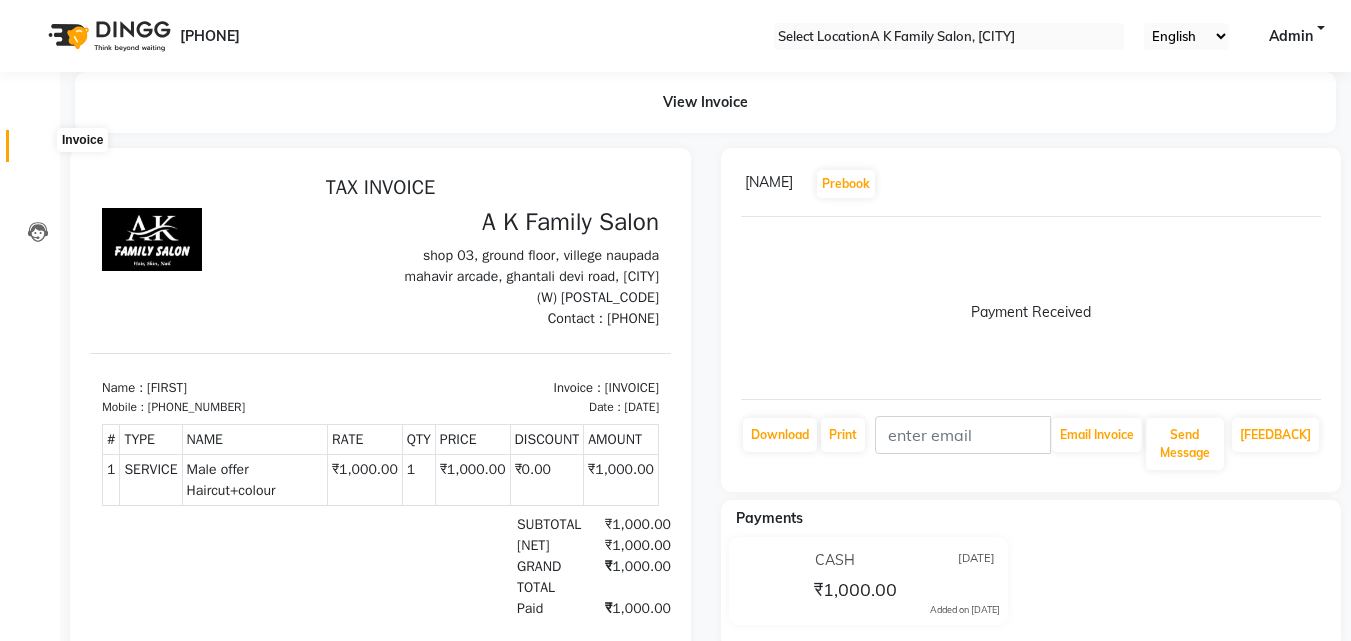 click at bounding box center (38, 151) 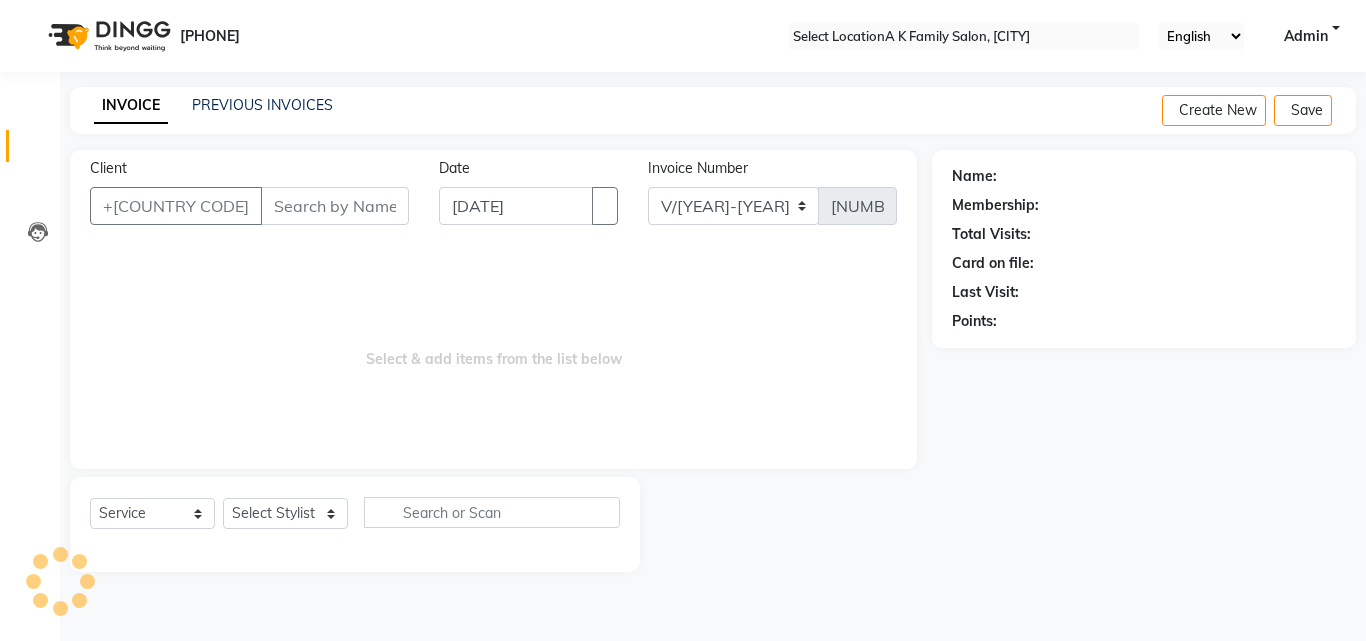 click on "Client" at bounding box center [335, 206] 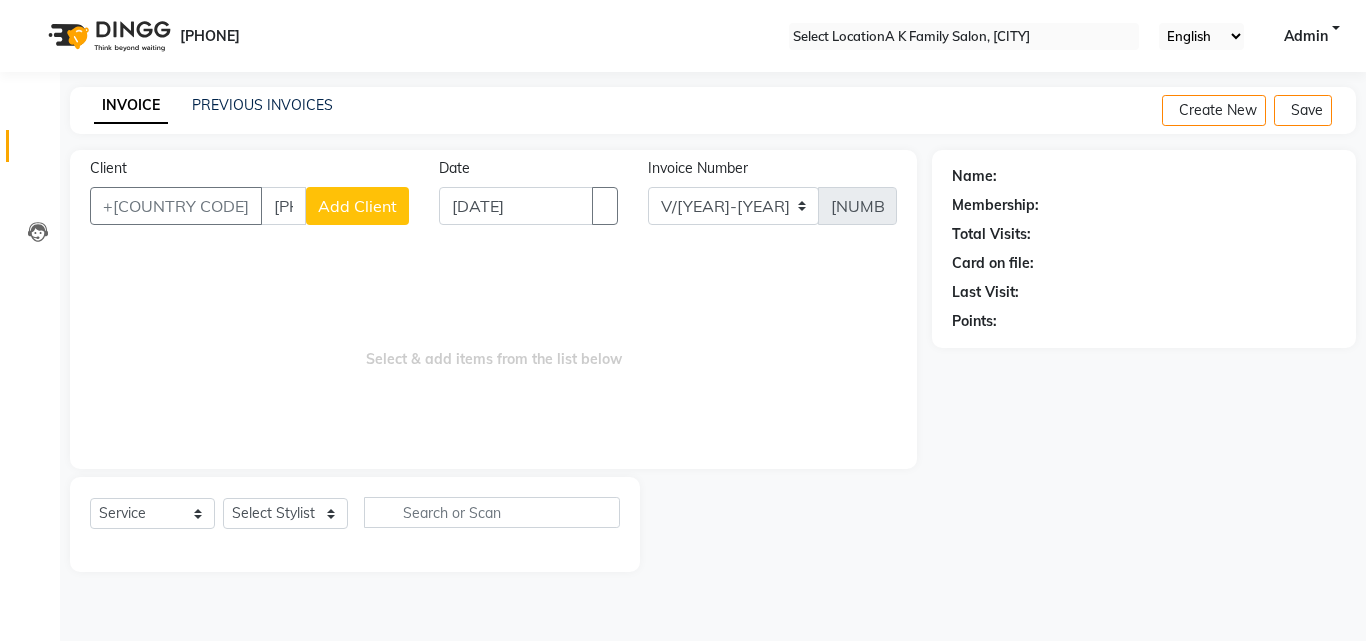 type on "[PHONE]" 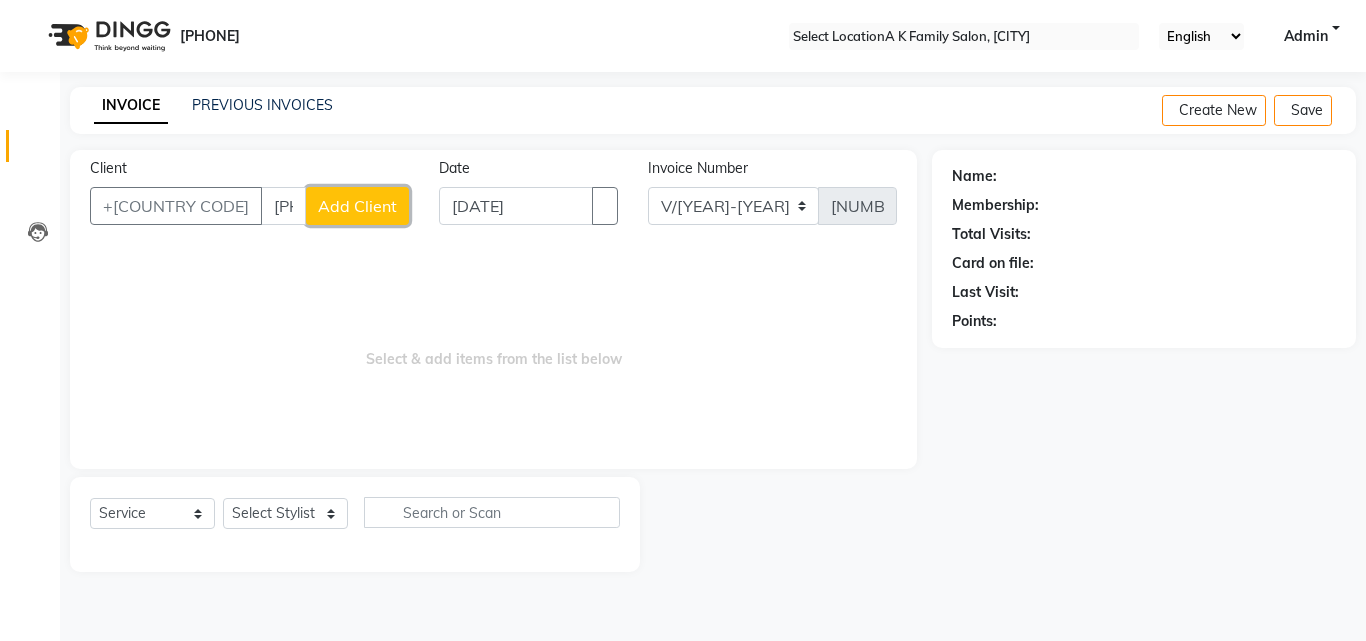 click on "Add Client" at bounding box center (357, 206) 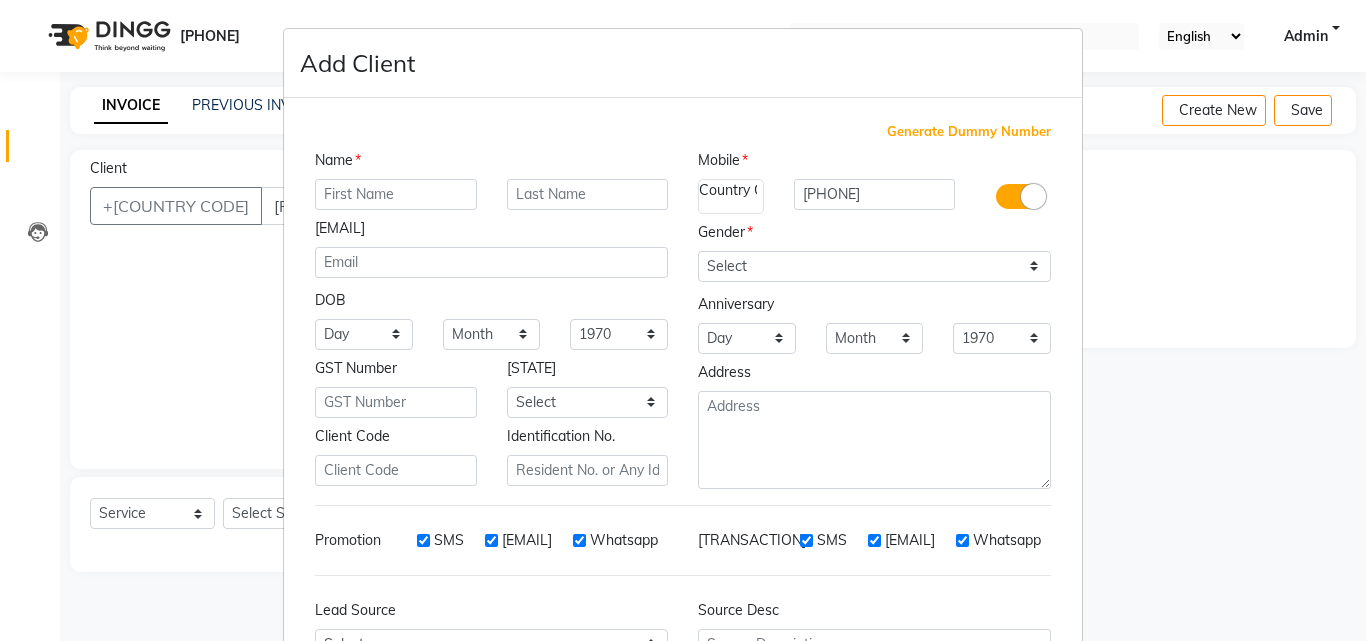 click at bounding box center (396, 194) 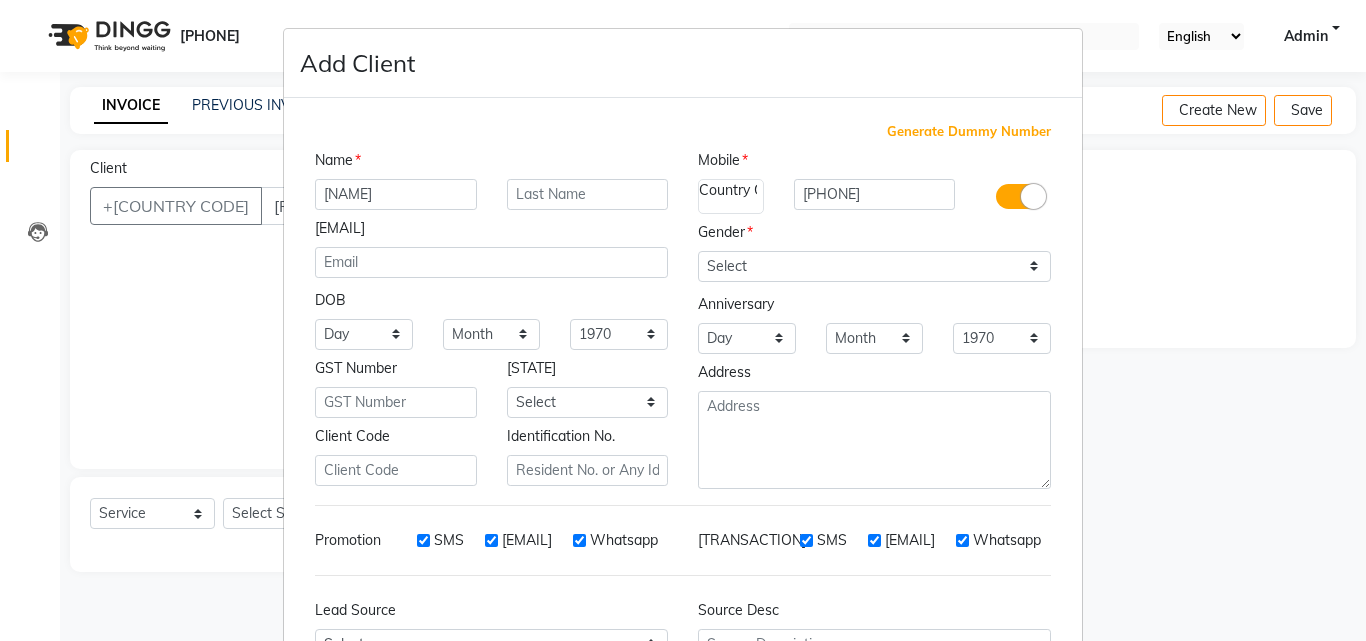 type on "[NAME]" 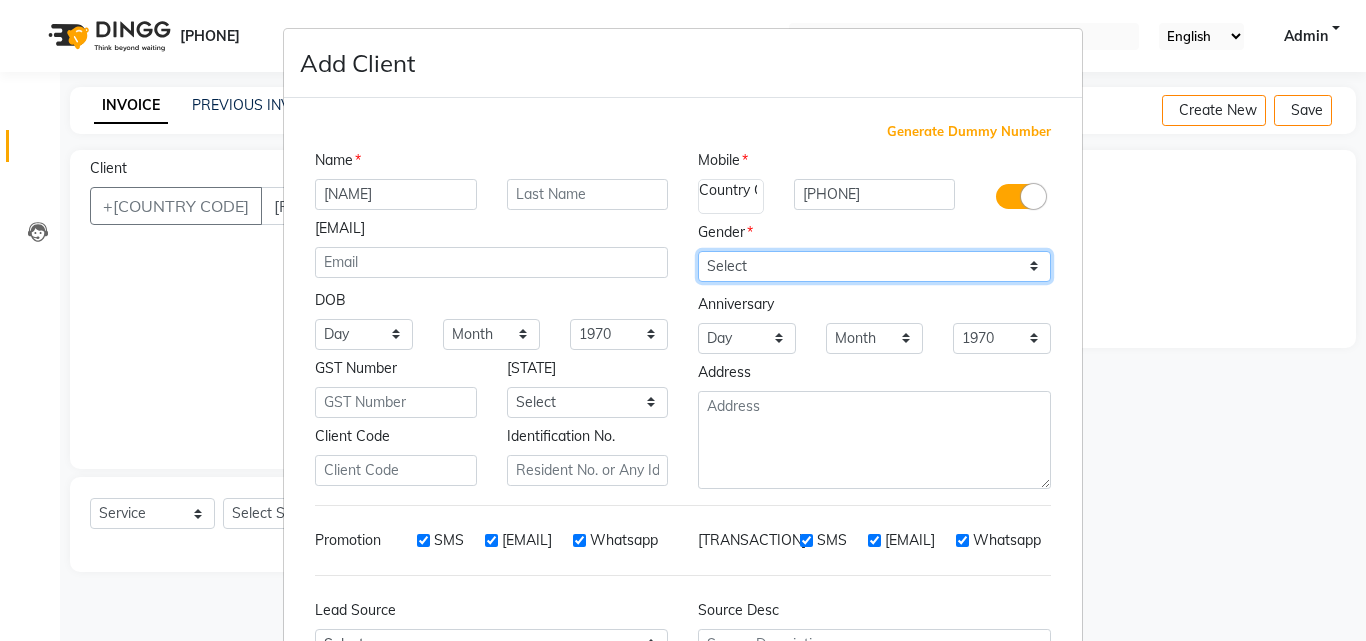 click on "Select Male Female Other Prefer Not To Say" at bounding box center [874, 266] 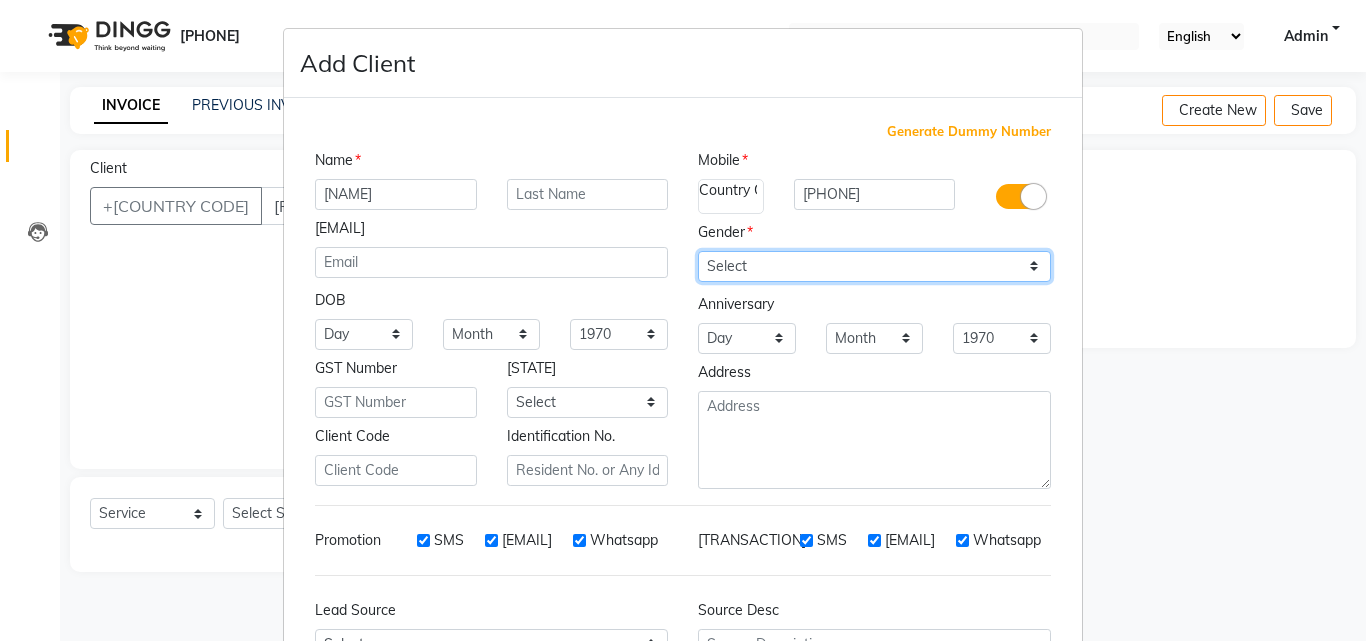 select on "female" 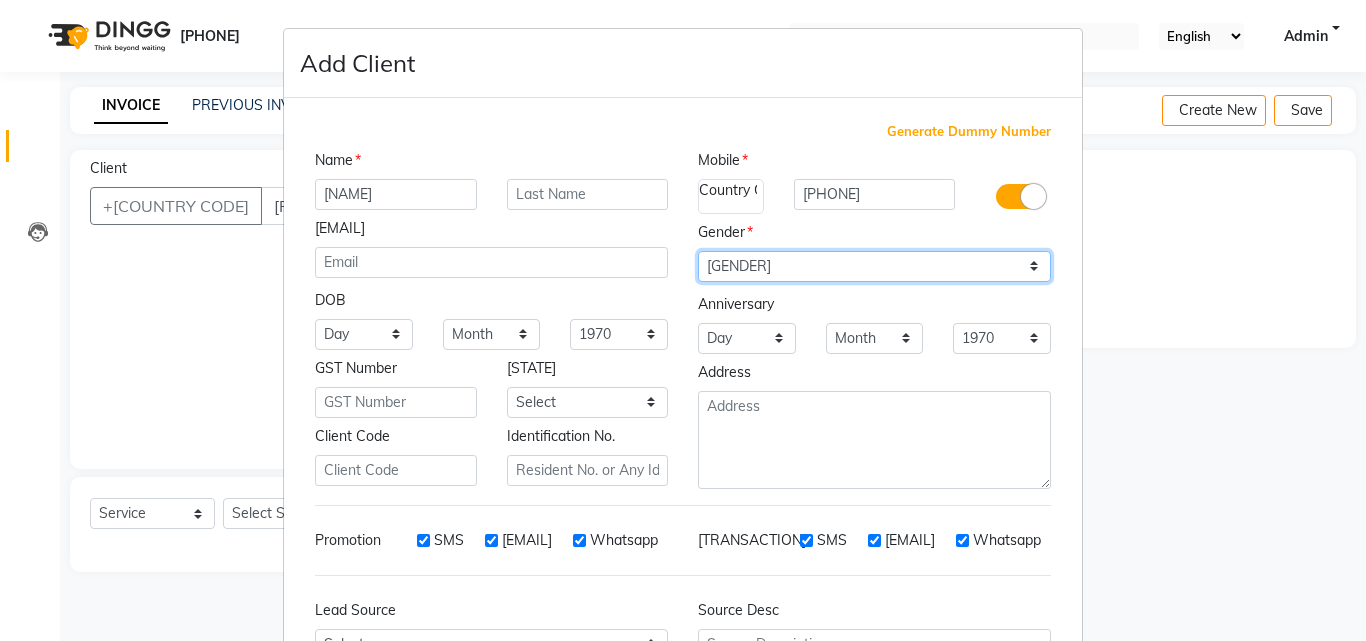 click on "Select Male Female Other Prefer Not To Say" at bounding box center (874, 266) 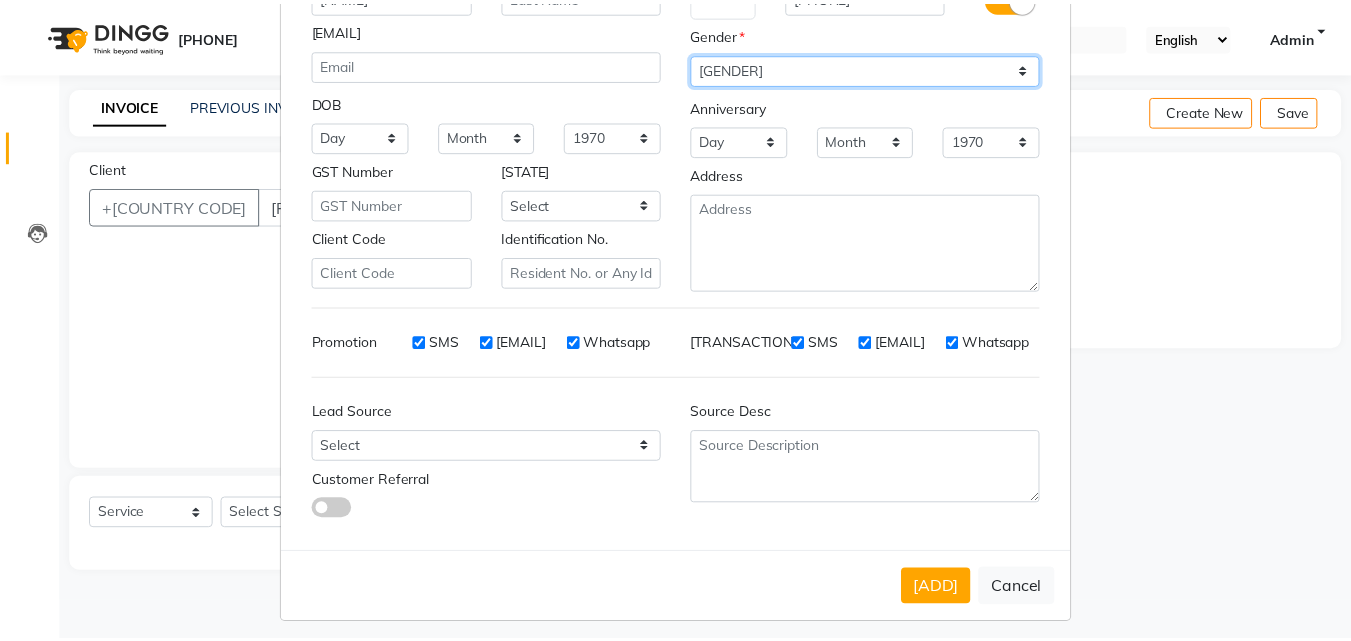 scroll, scrollTop: 200, scrollLeft: 0, axis: vertical 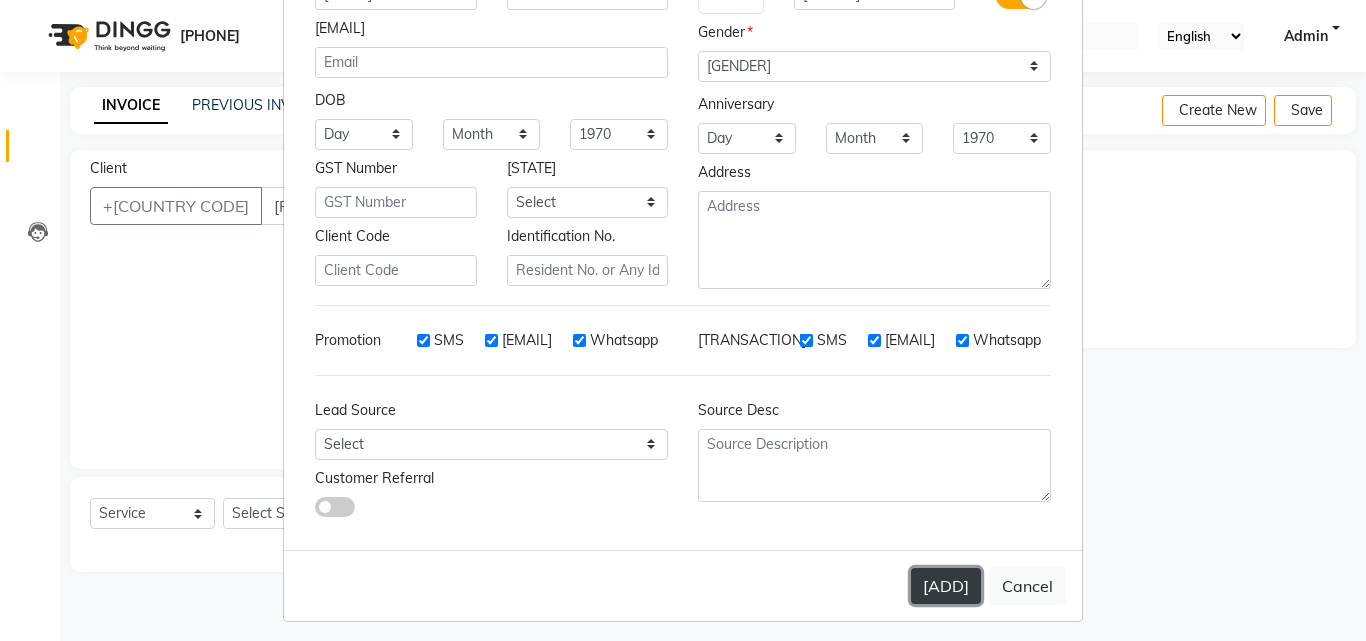 click on "[ADD]" at bounding box center (946, 586) 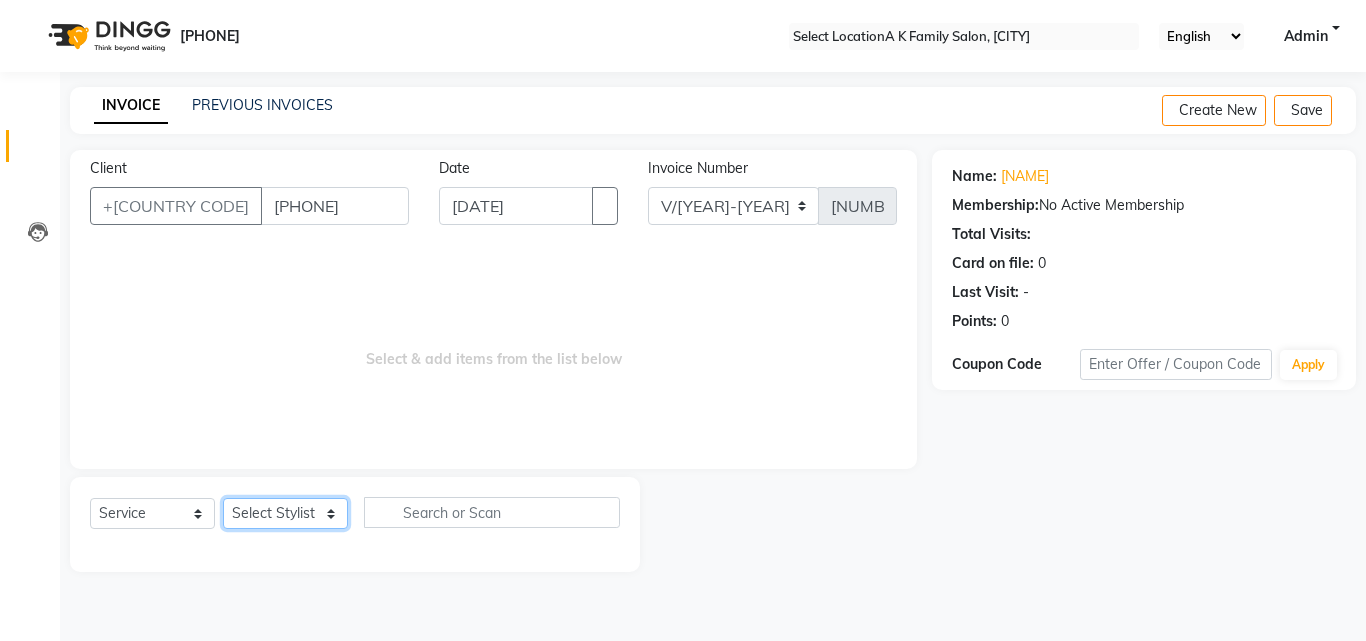 click on "Select Stylist [FIRST] [LAST] [FIRST] [LAST] [FIRST] [LAST] [FIRST] [LAST] [FIRST] [LAST]" at bounding box center (285, 513) 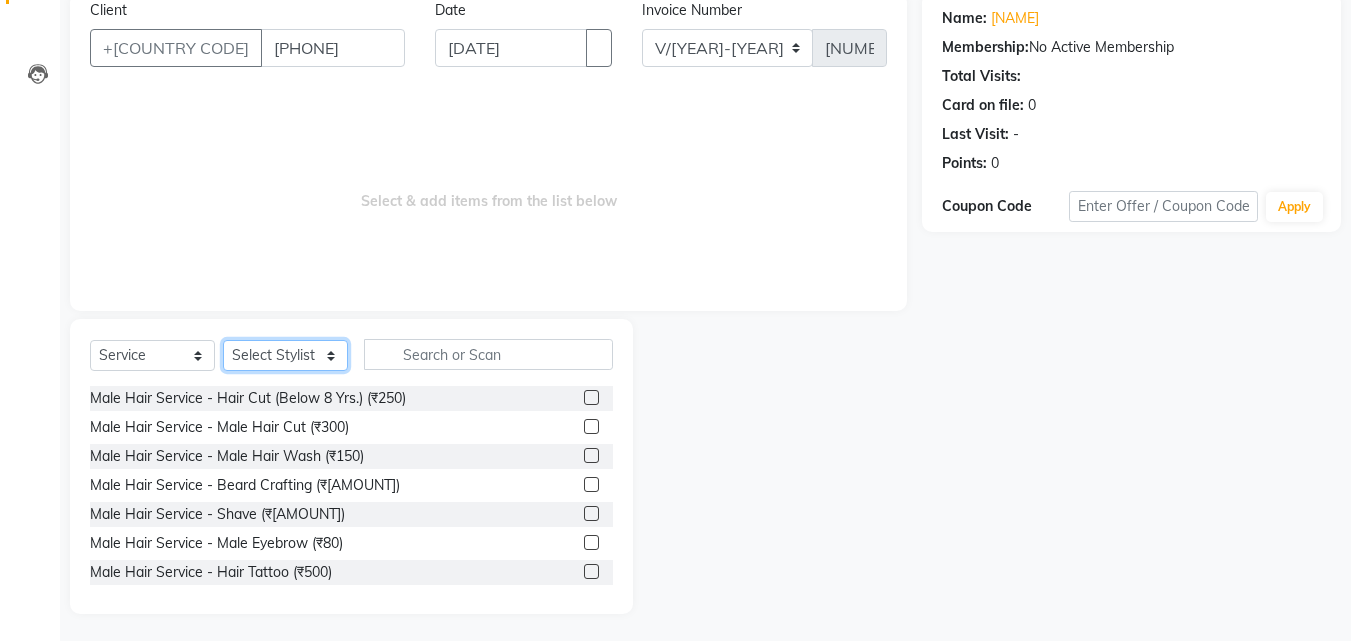 scroll, scrollTop: 160, scrollLeft: 0, axis: vertical 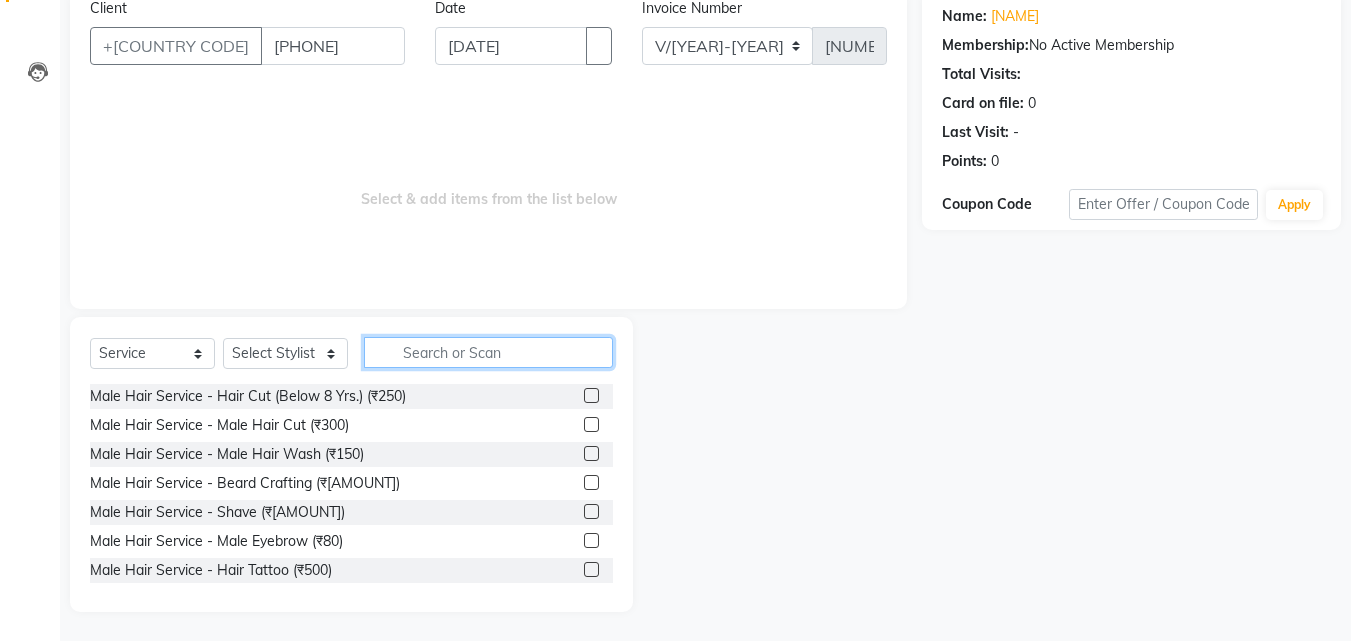 click at bounding box center (488, 352) 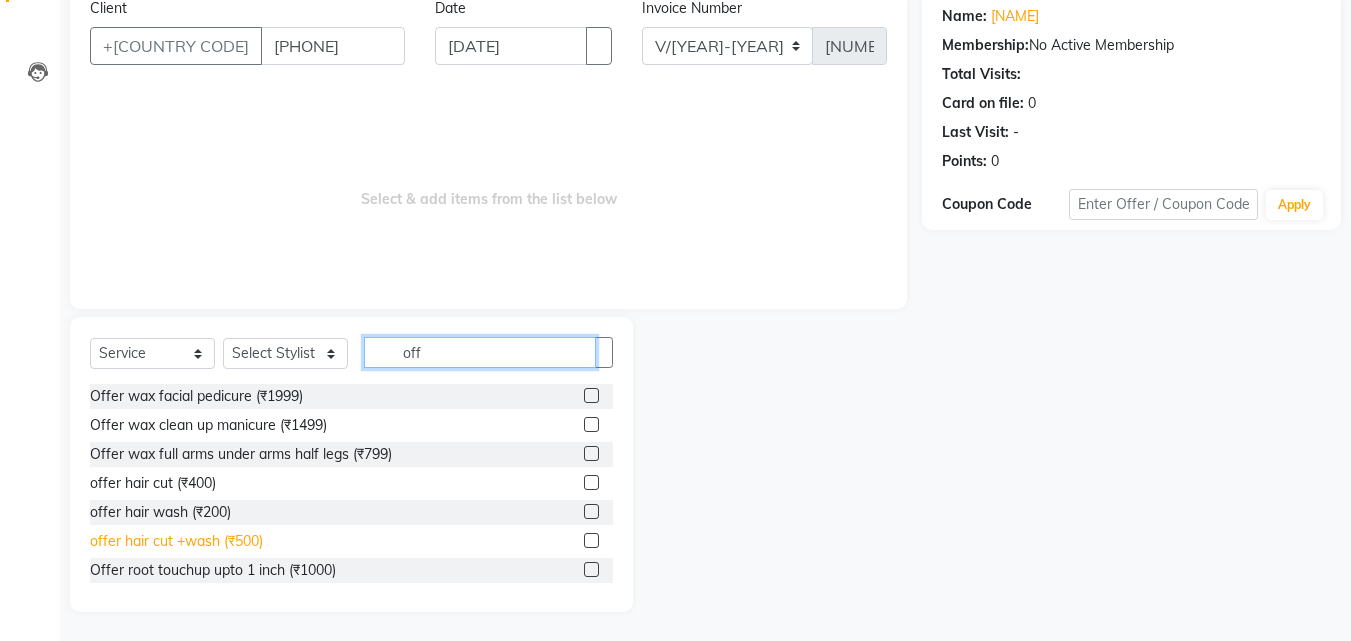 type on "off" 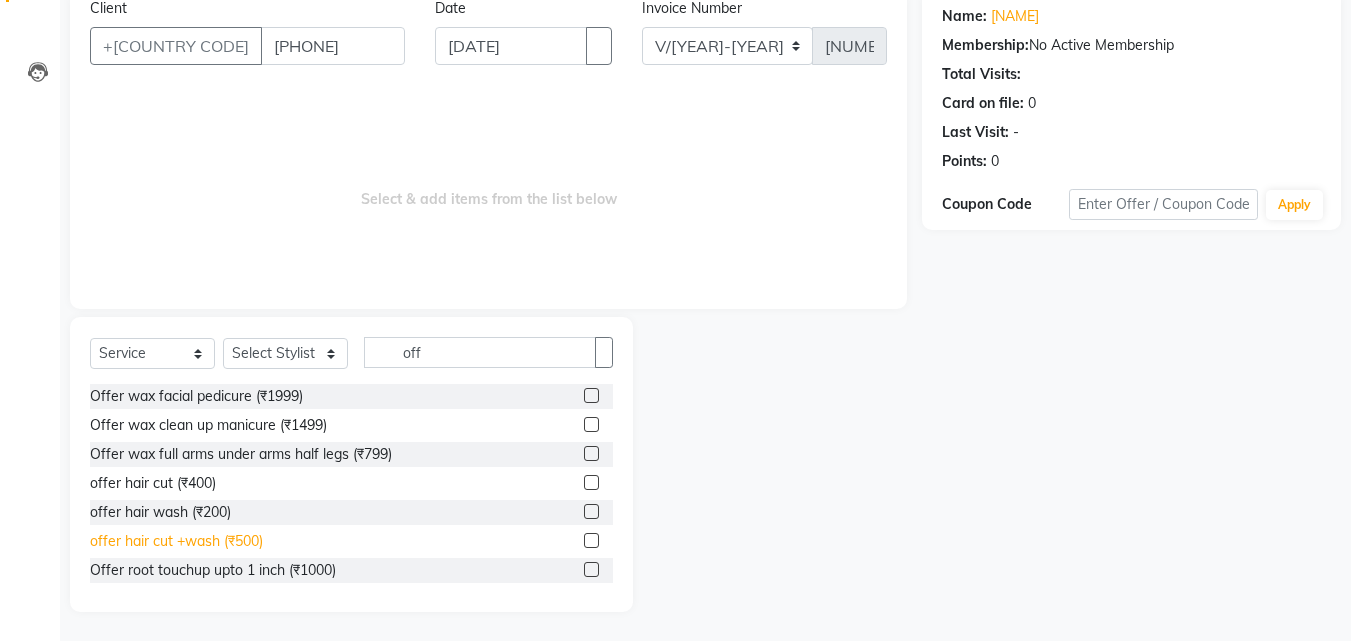 click on "offer hair cut +wash (₹500)" at bounding box center [196, 396] 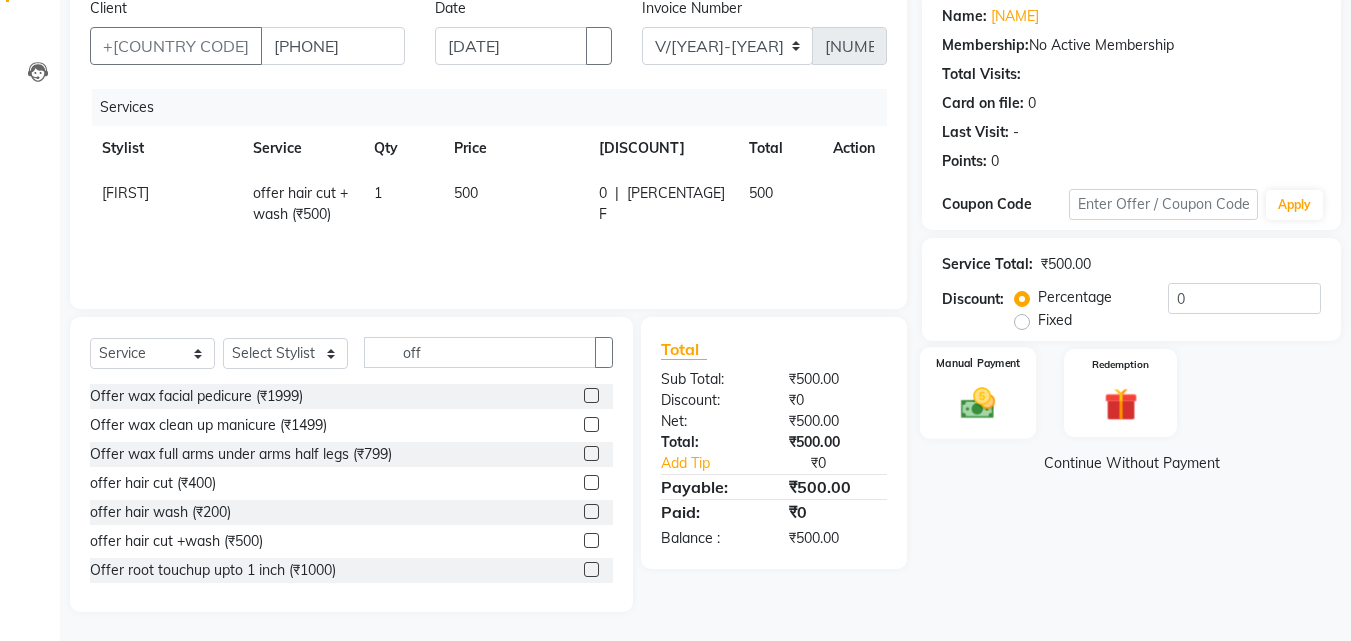 click at bounding box center [978, 403] 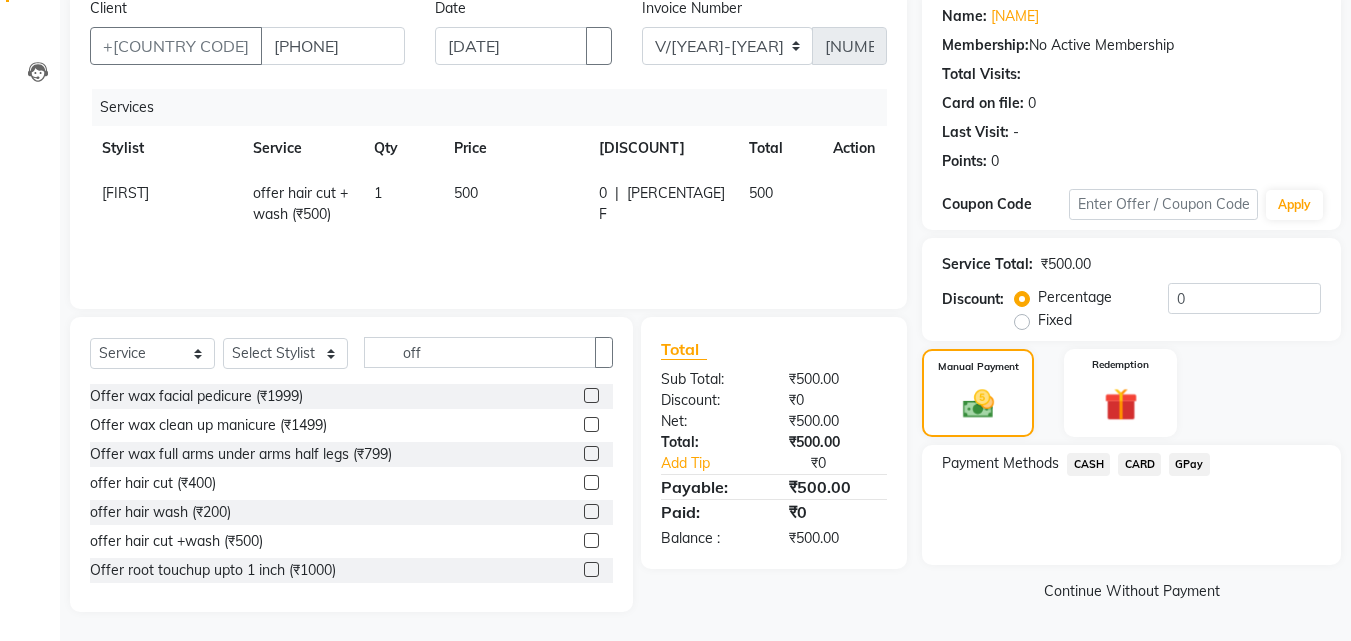 click on "CASH" at bounding box center [1088, 464] 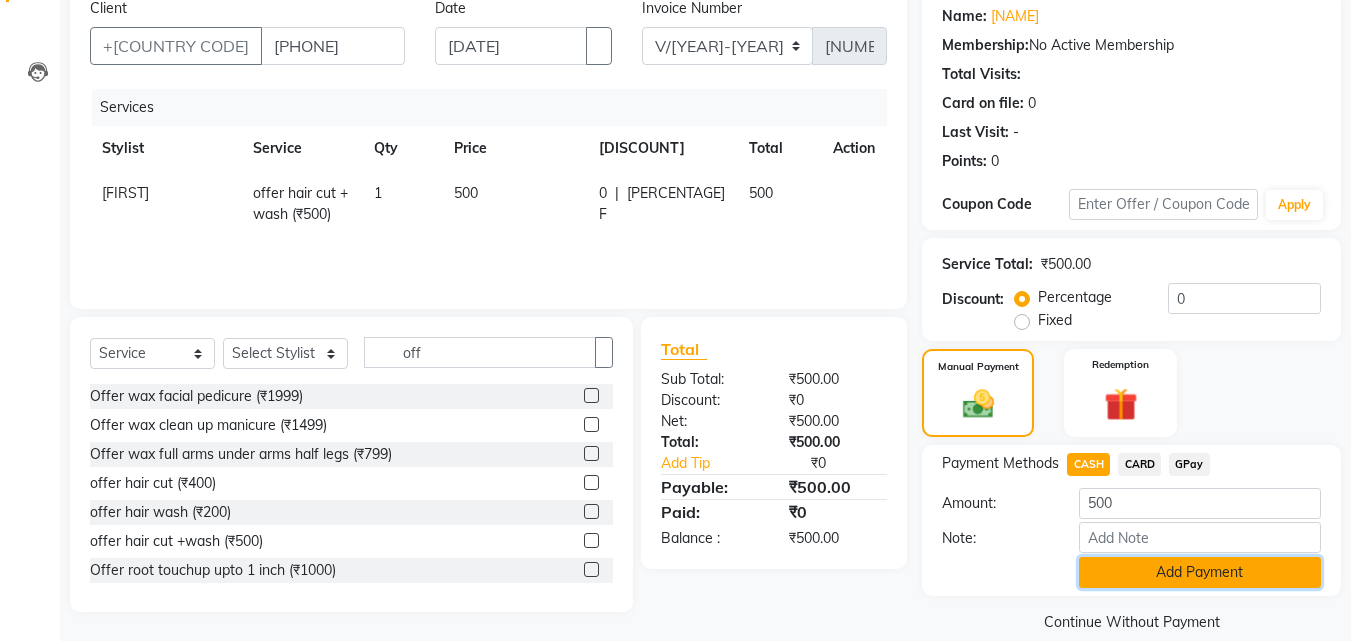 click on "Add Payment" at bounding box center (1200, 572) 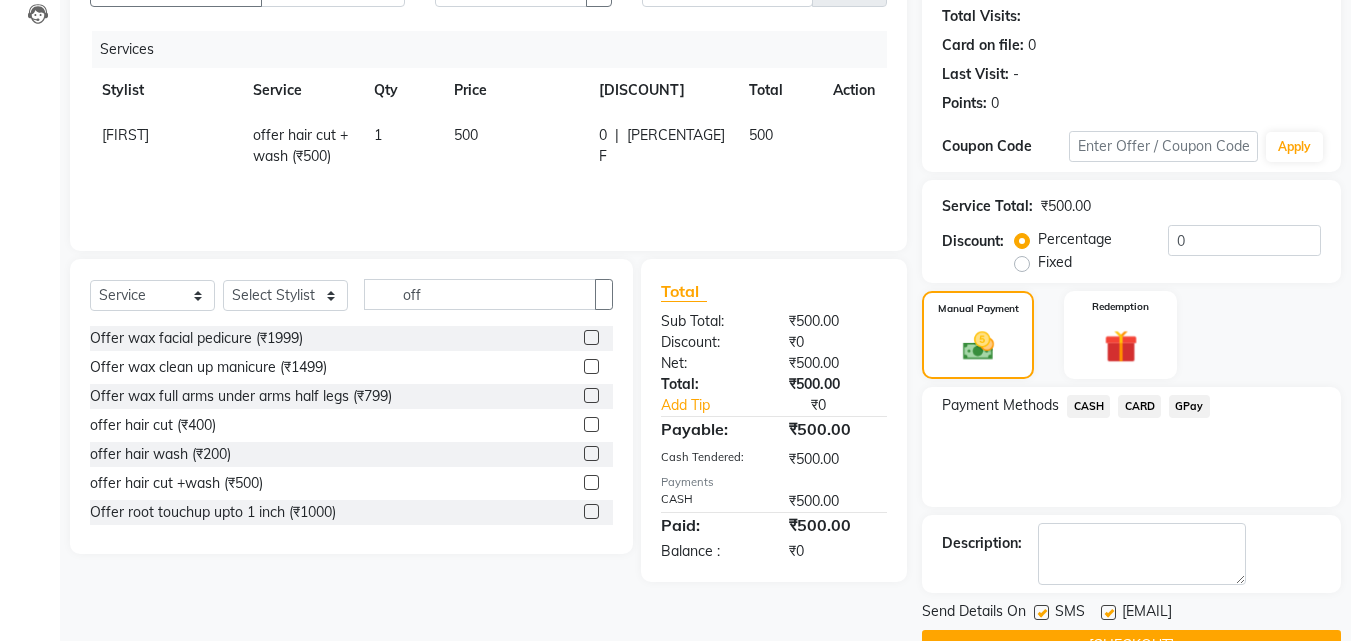 scroll, scrollTop: 275, scrollLeft: 0, axis: vertical 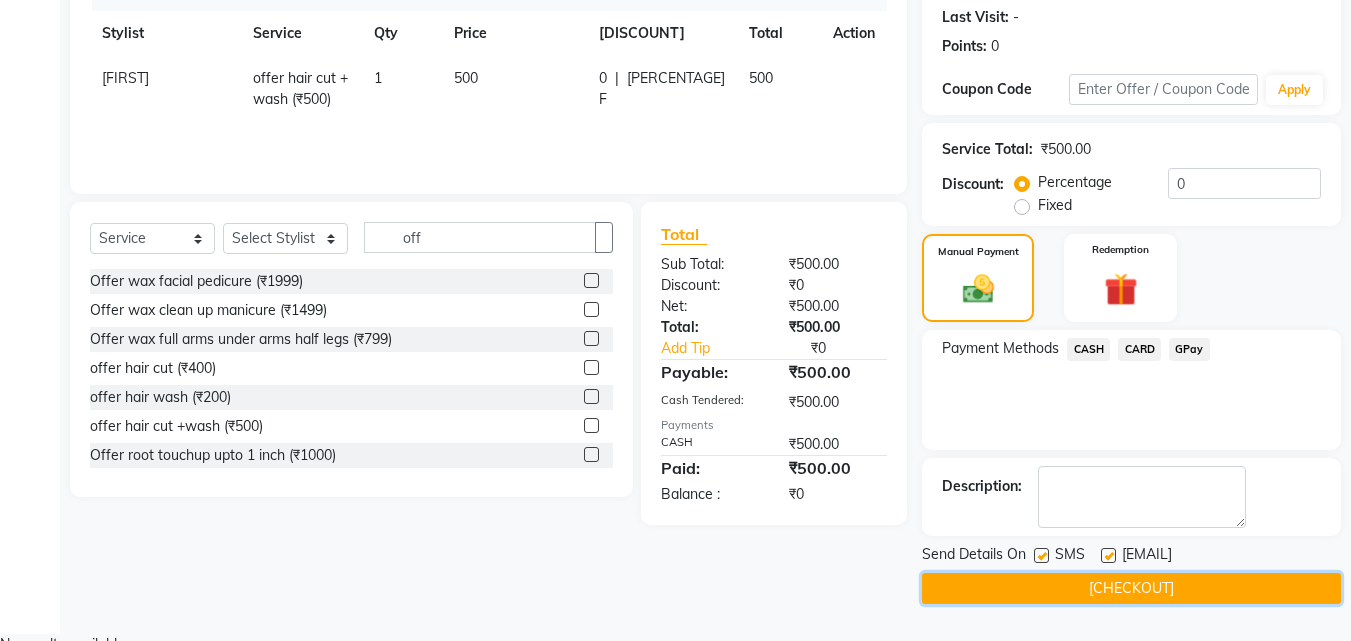 click on "[CHECKOUT]" at bounding box center [1131, 588] 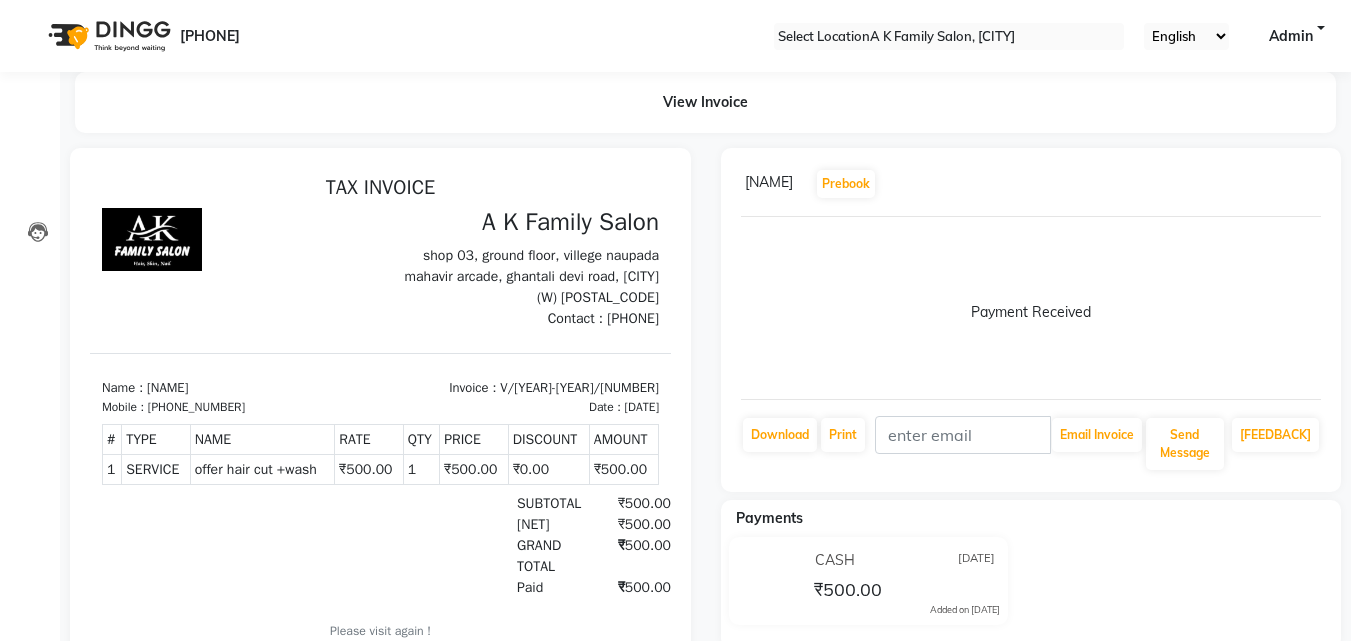 scroll, scrollTop: 0, scrollLeft: 0, axis: both 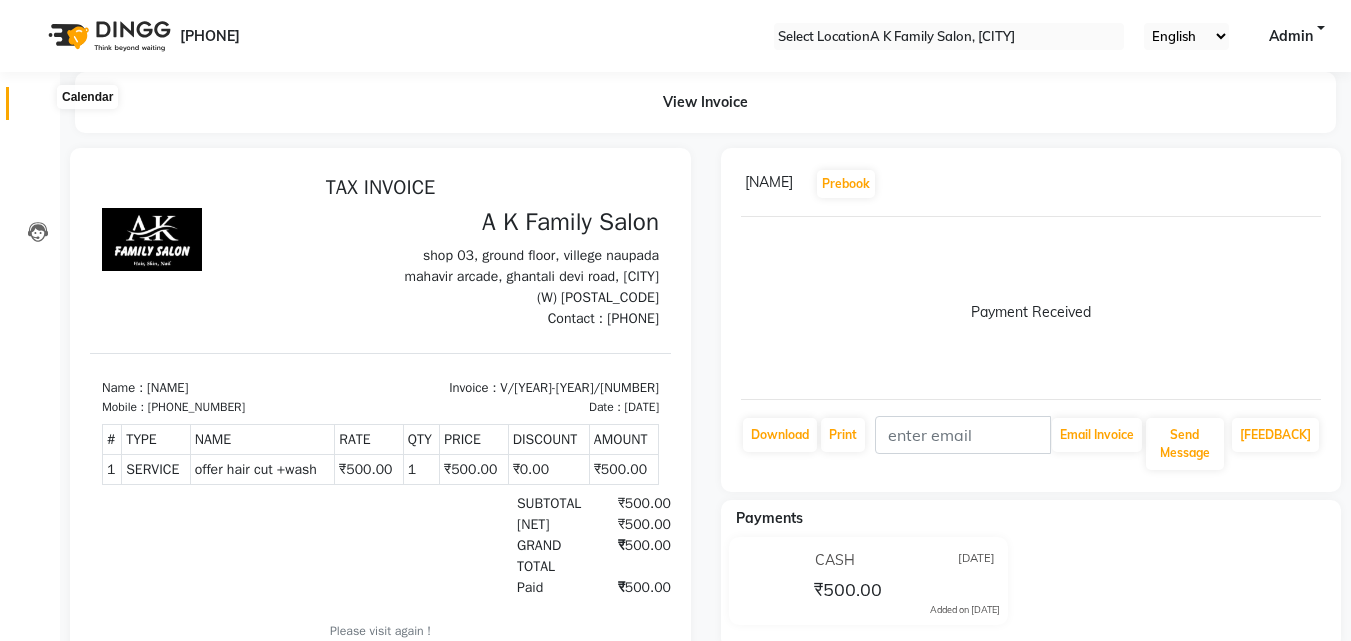 click at bounding box center (38, 108) 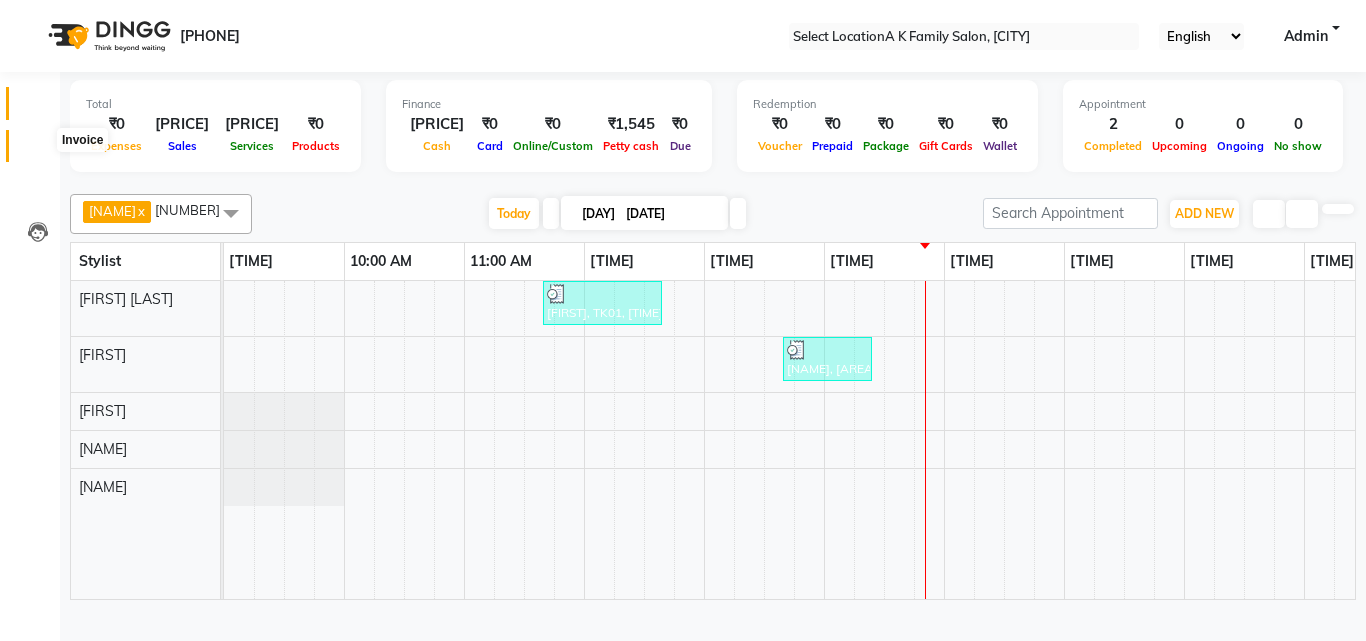 click at bounding box center [37, 151] 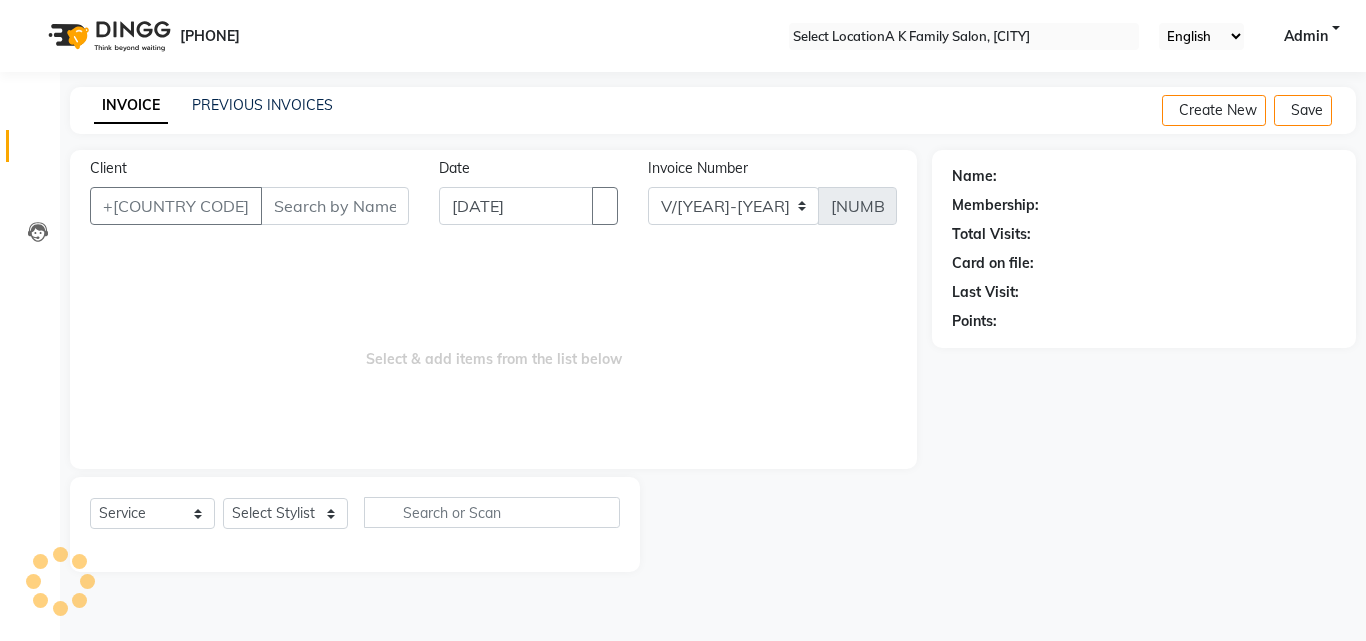 click on "Client" at bounding box center (335, 206) 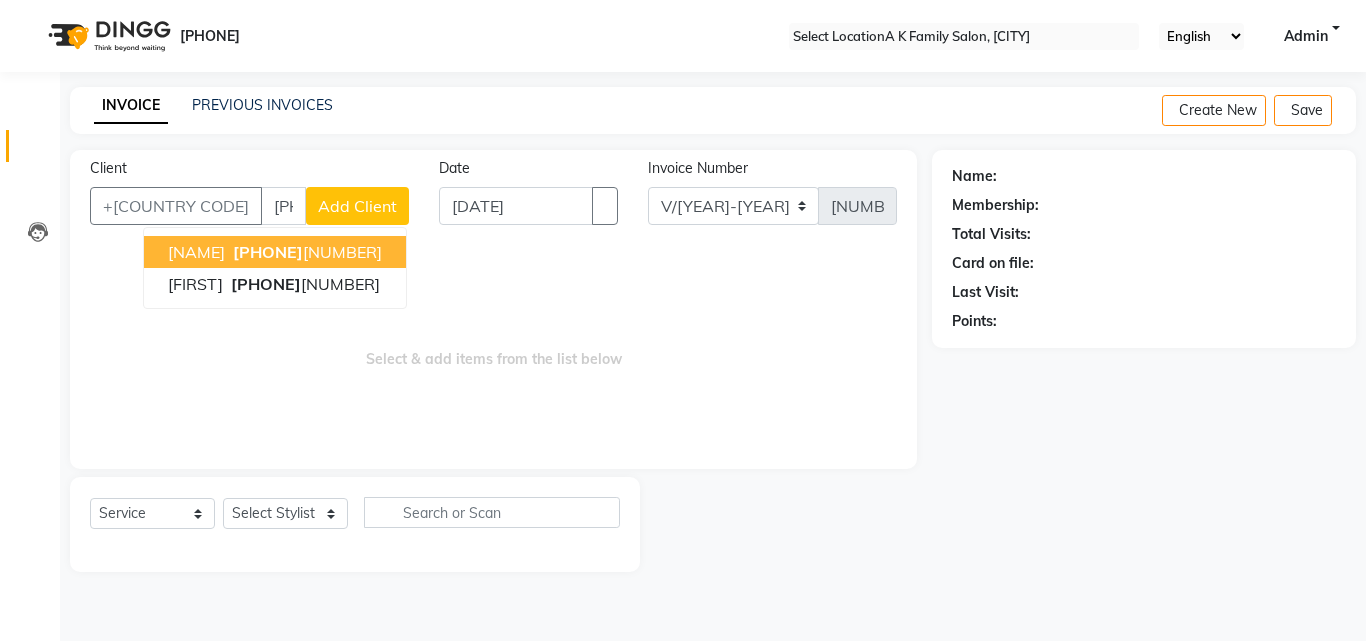 click on "[PHONE]" at bounding box center (268, 252) 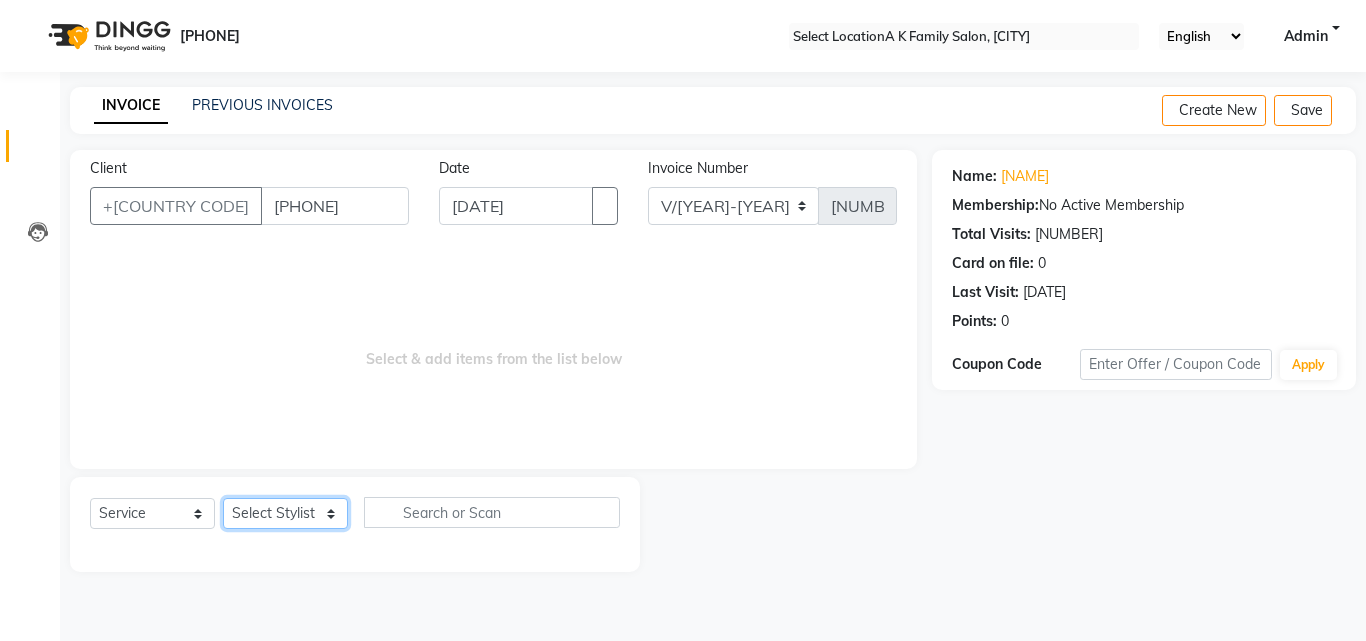 click on "Select Stylist [FIRST] [LAST] [FIRST] [LAST] [FIRST] [LAST] [FIRST] [LAST] [FIRST] [LAST]" at bounding box center [285, 513] 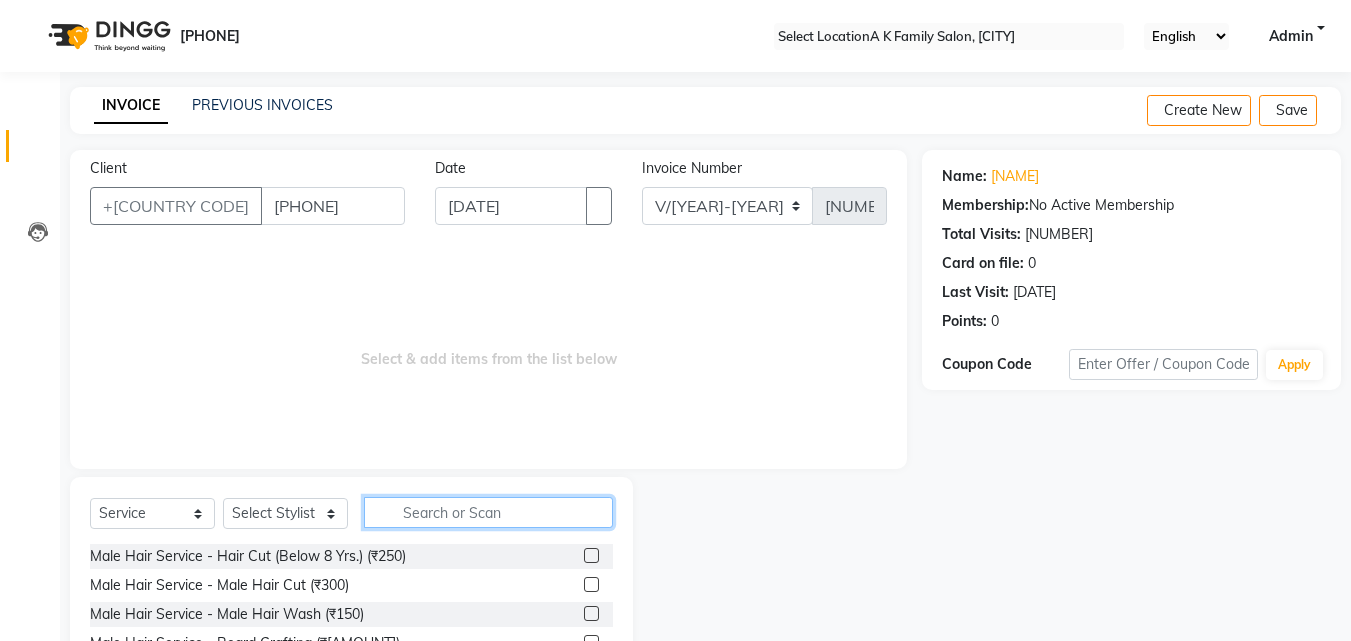 click at bounding box center (488, 512) 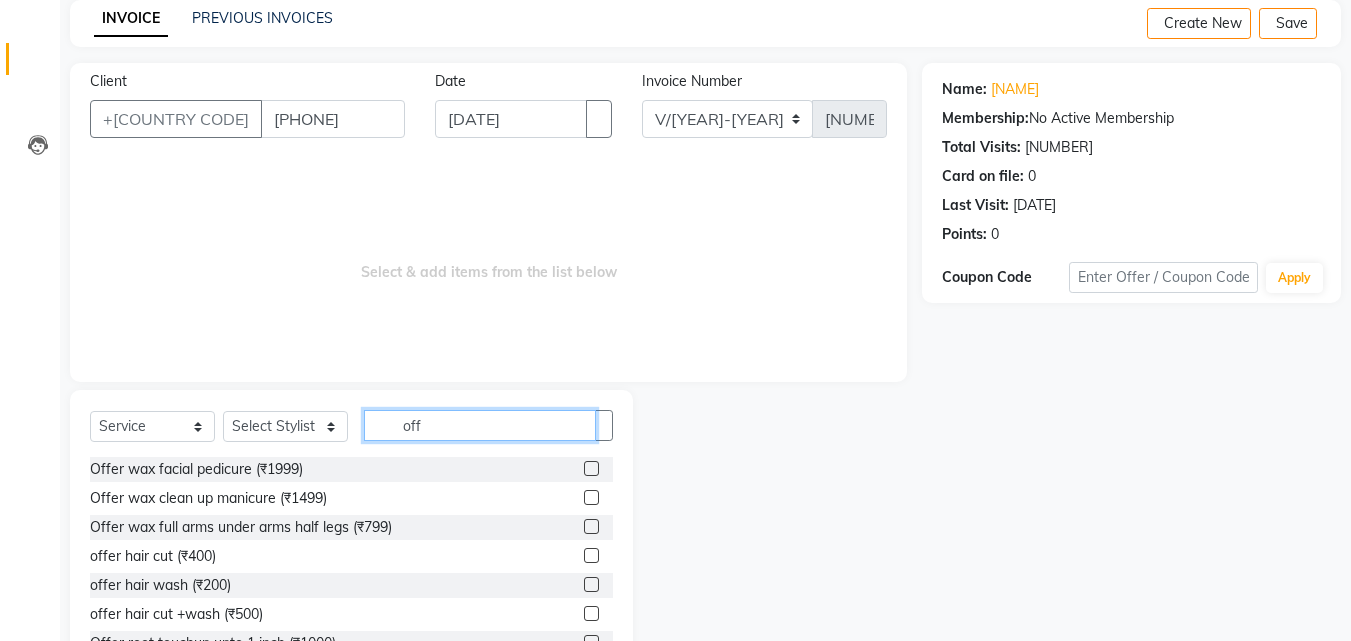 scroll, scrollTop: 160, scrollLeft: 0, axis: vertical 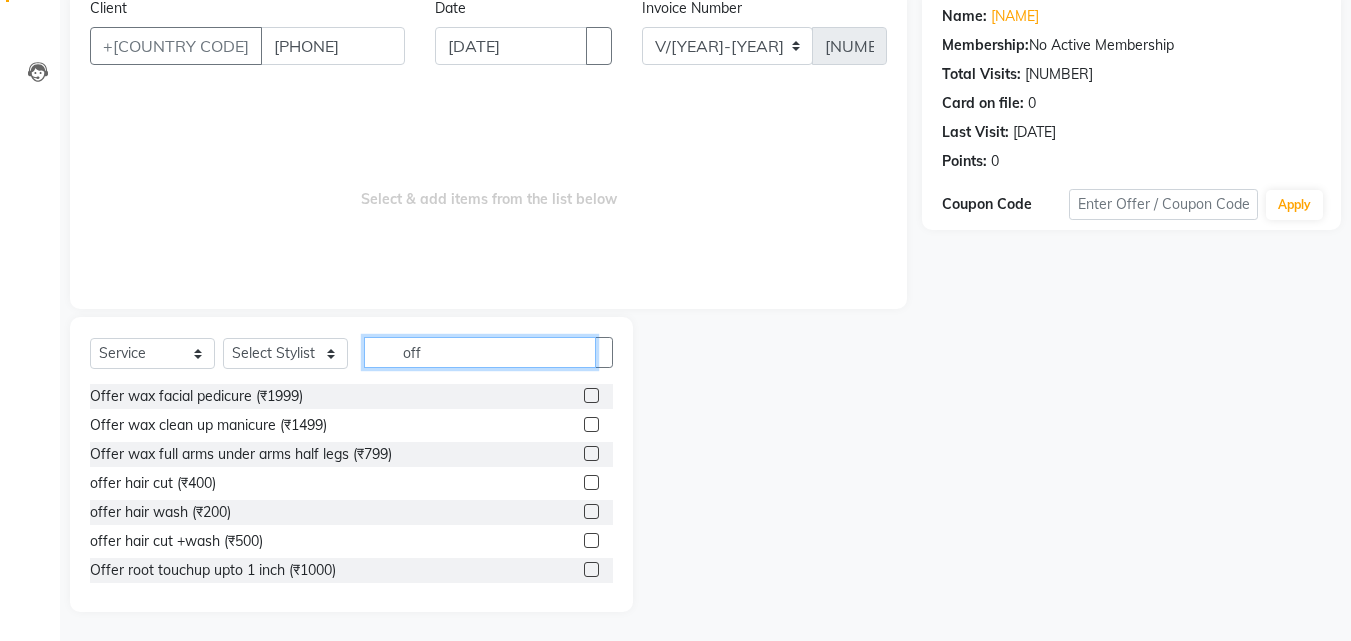 type on "off" 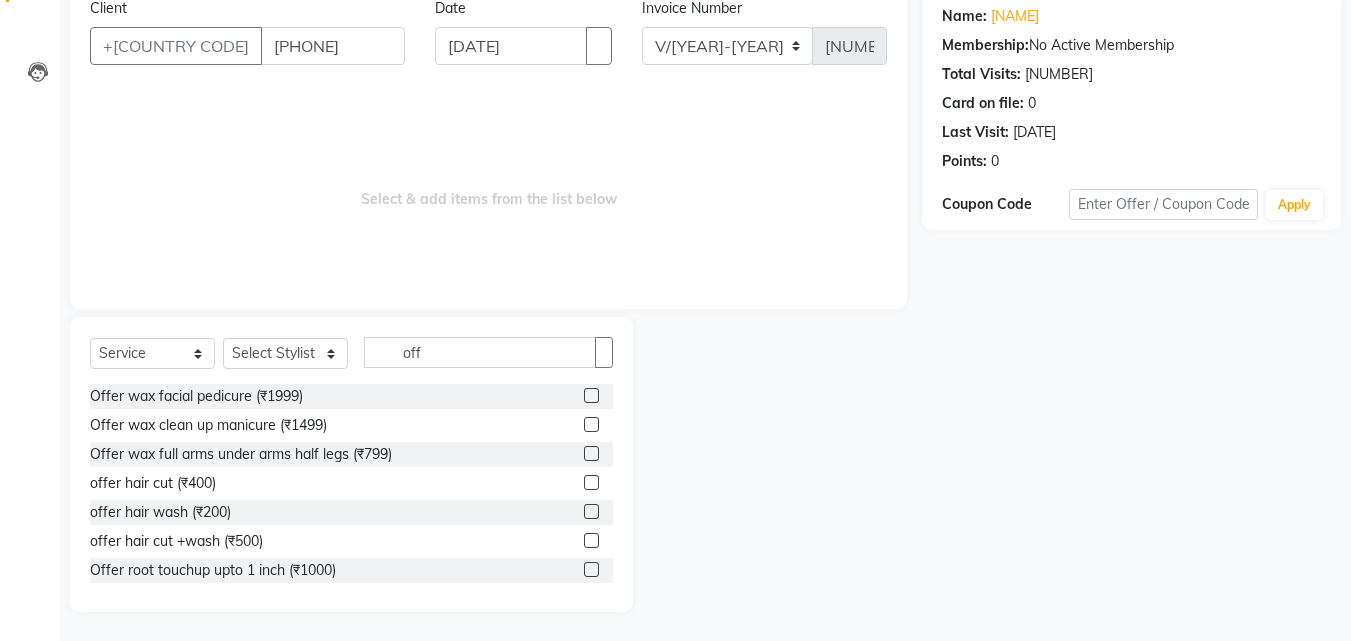 click on "offer hair cut +wash (₹500)" at bounding box center (351, 541) 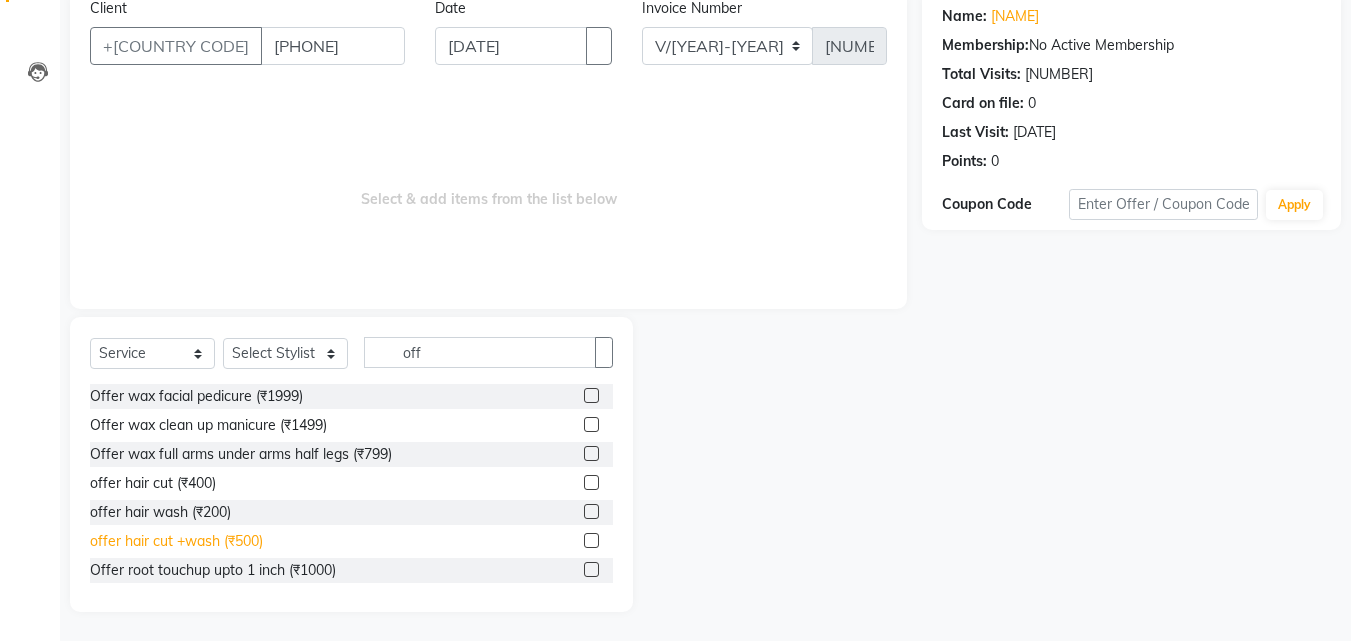 click on "offer hair cut +wash (₹500)" at bounding box center [196, 396] 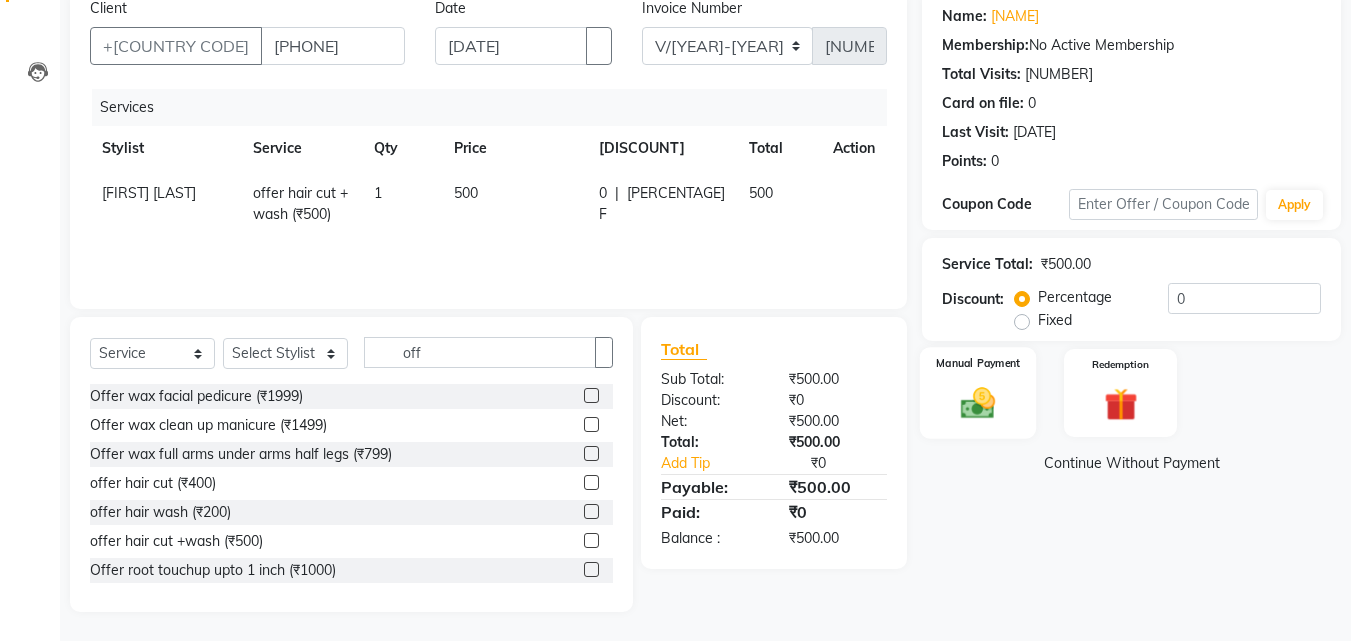 click at bounding box center (978, 403) 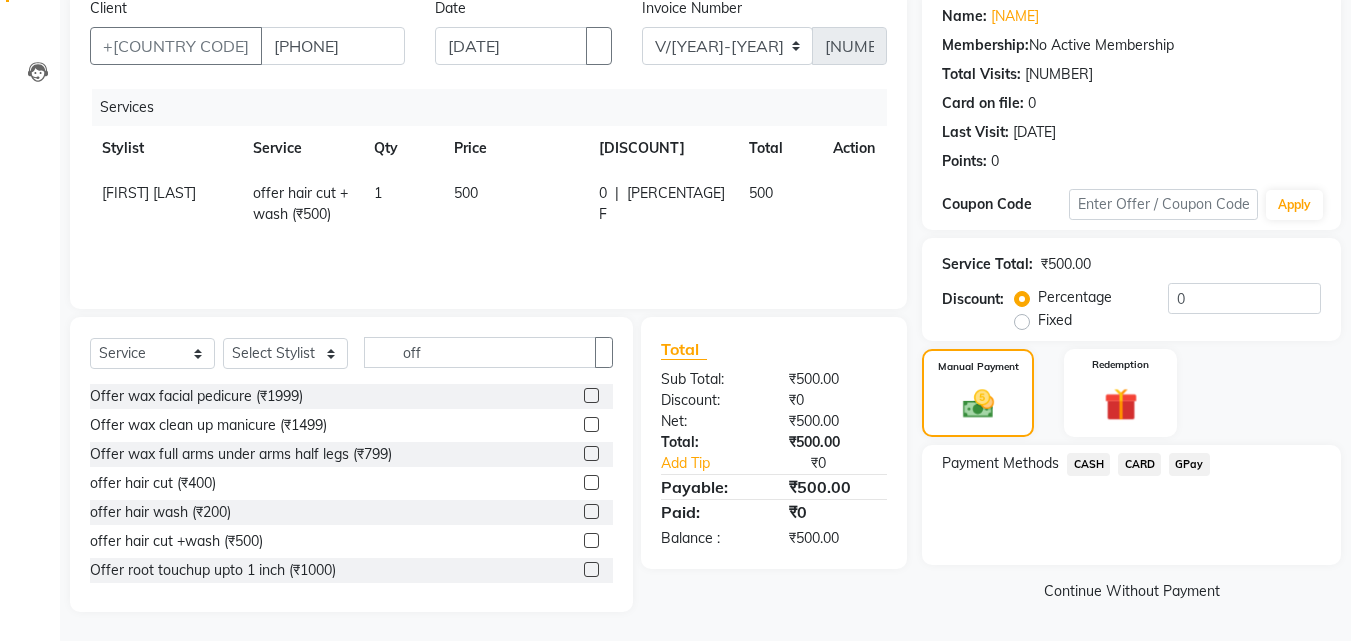 click on "GPay" at bounding box center [1088, 464] 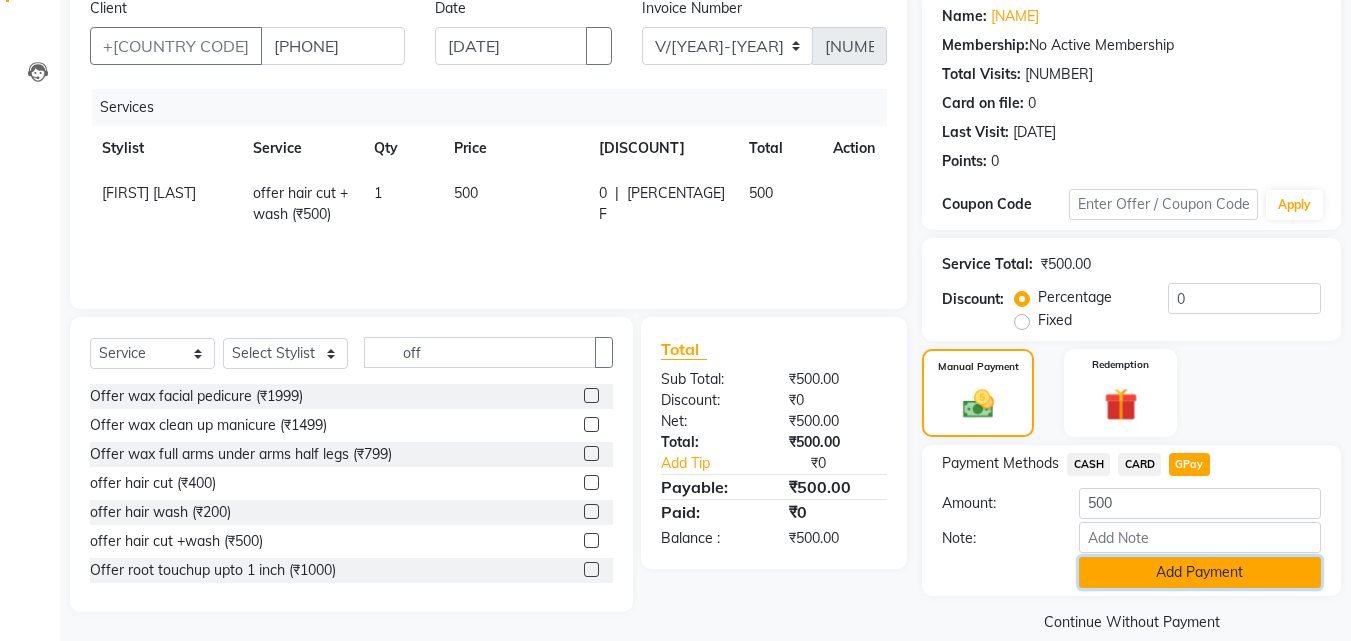 click on "Add Payment" at bounding box center (1200, 572) 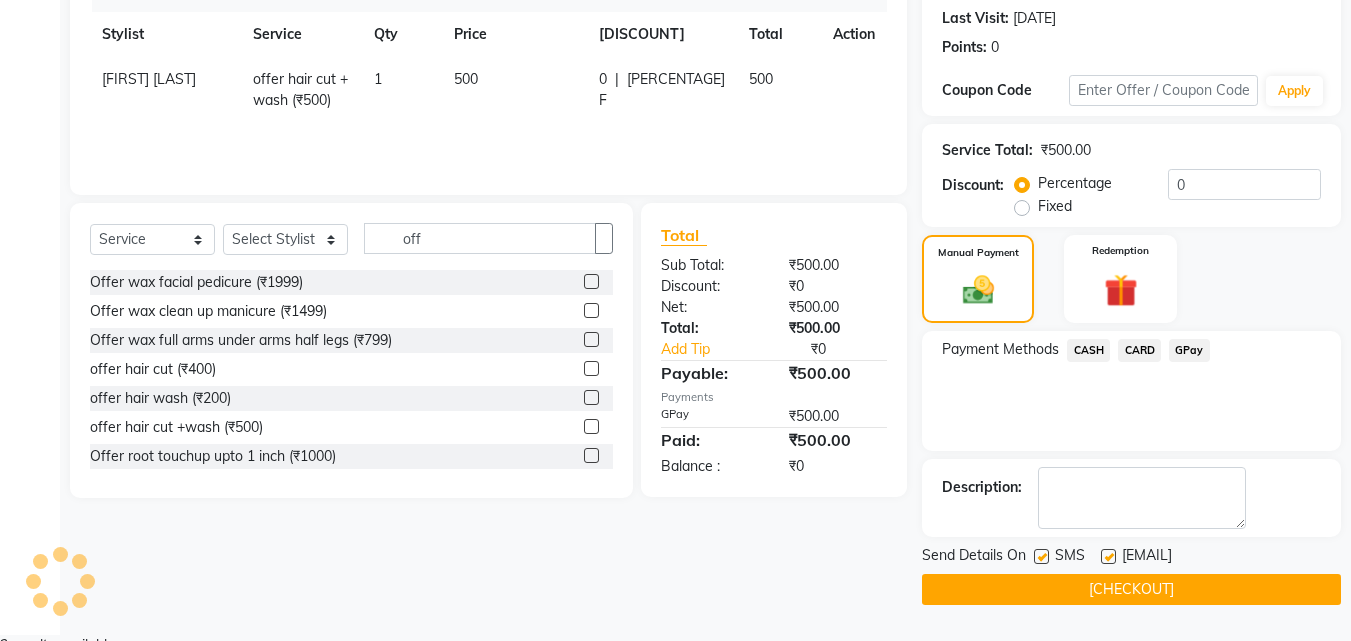 scroll, scrollTop: 275, scrollLeft: 0, axis: vertical 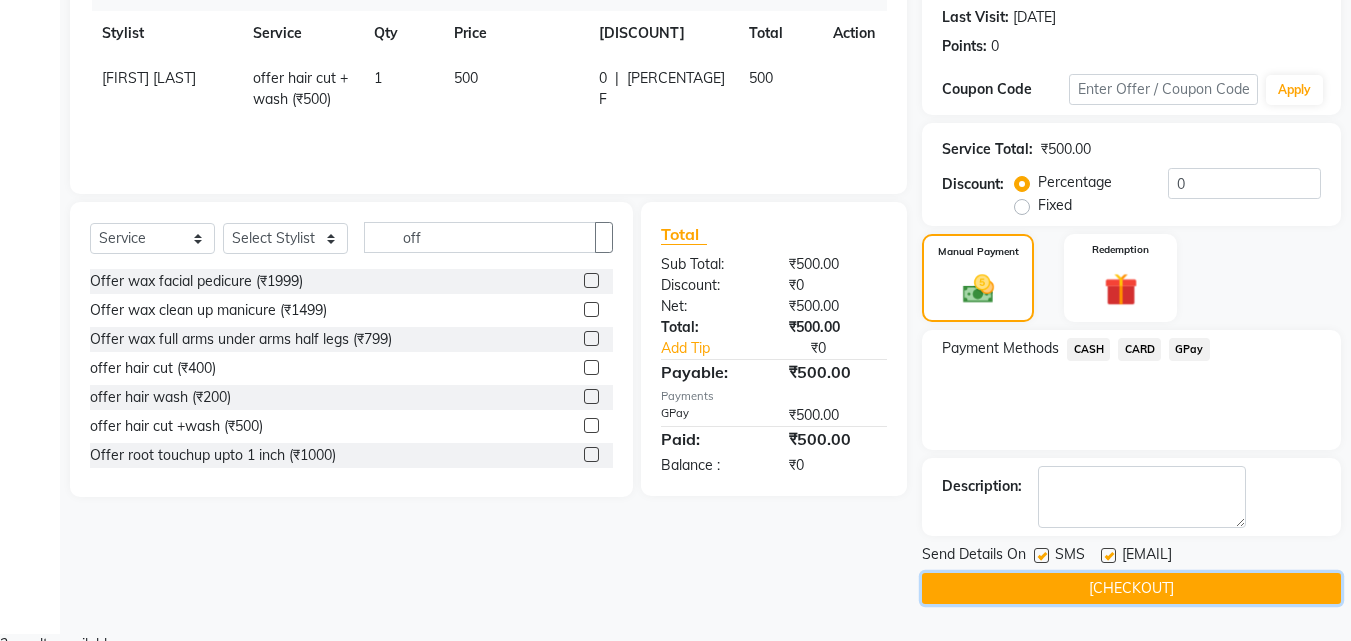 click on "[CHECKOUT]" at bounding box center [1131, 588] 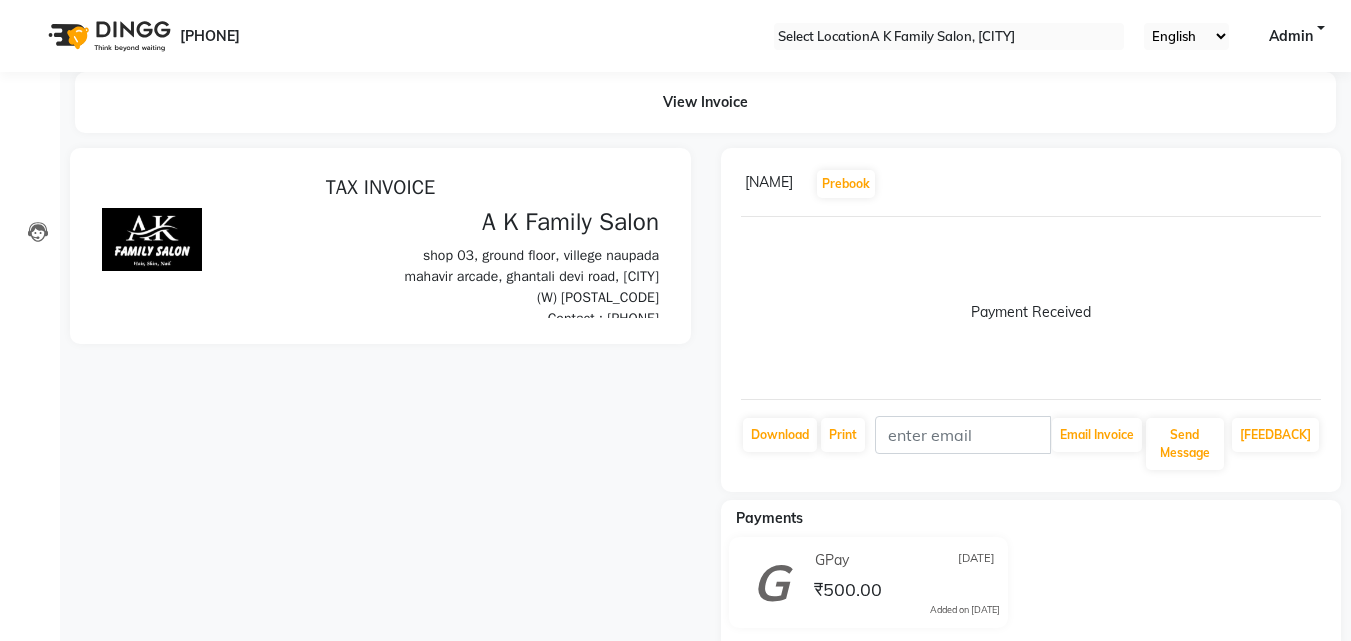 scroll, scrollTop: 0, scrollLeft: 0, axis: both 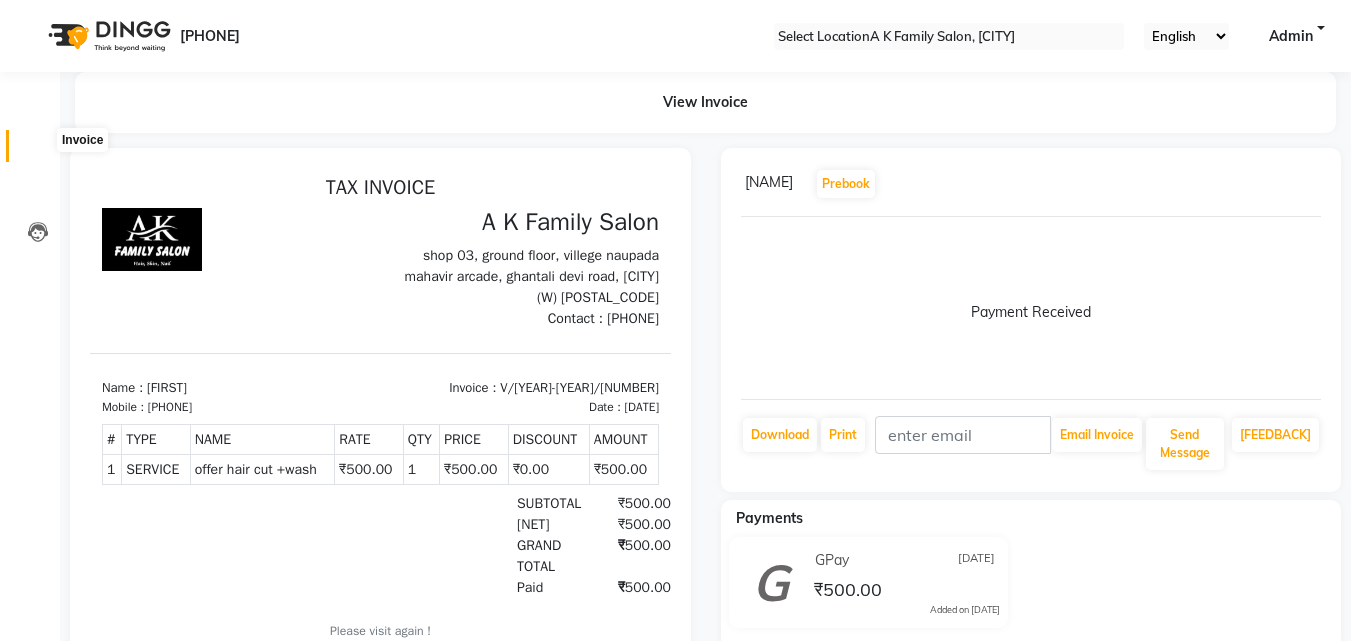 click at bounding box center [37, 151] 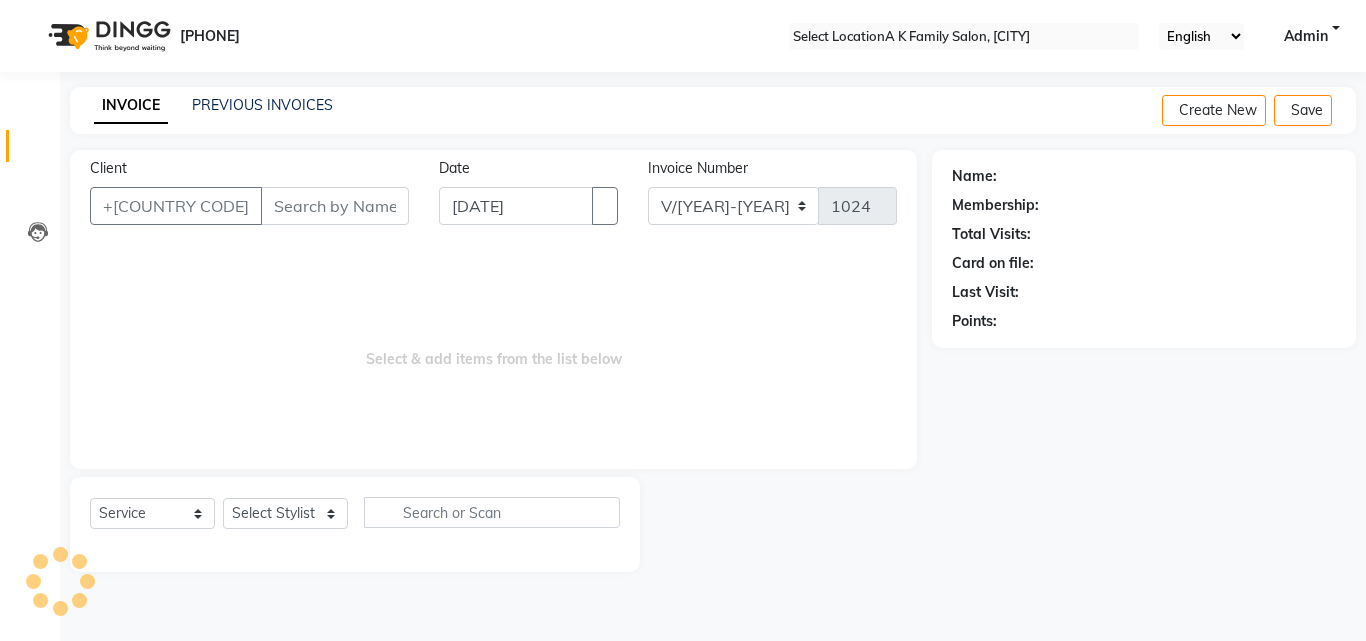click on "Client" at bounding box center [335, 206] 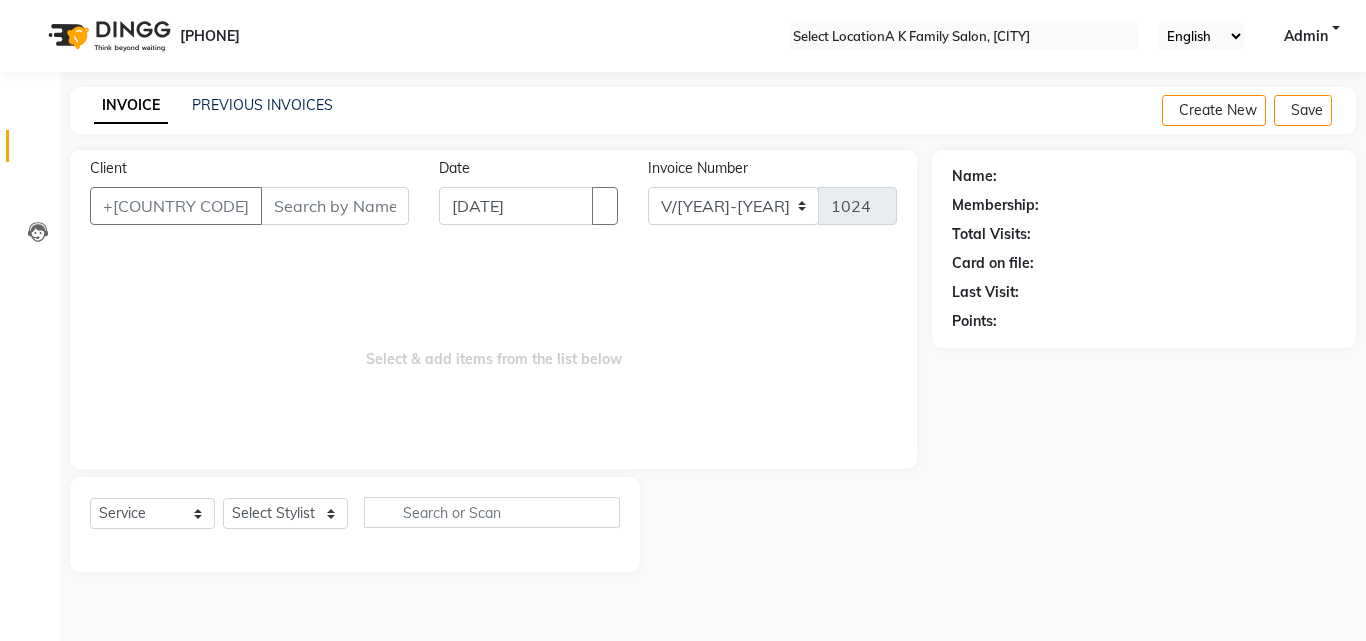click on "Client" at bounding box center (335, 206) 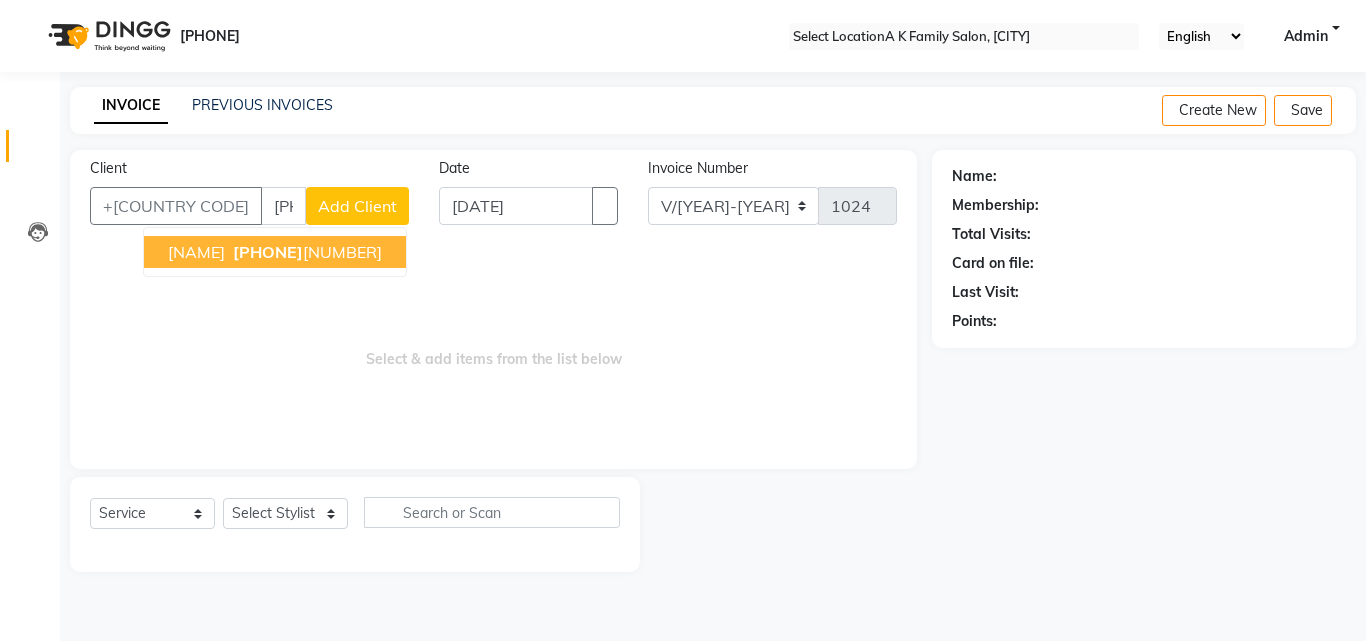 click on "[PHONE]" at bounding box center (268, 252) 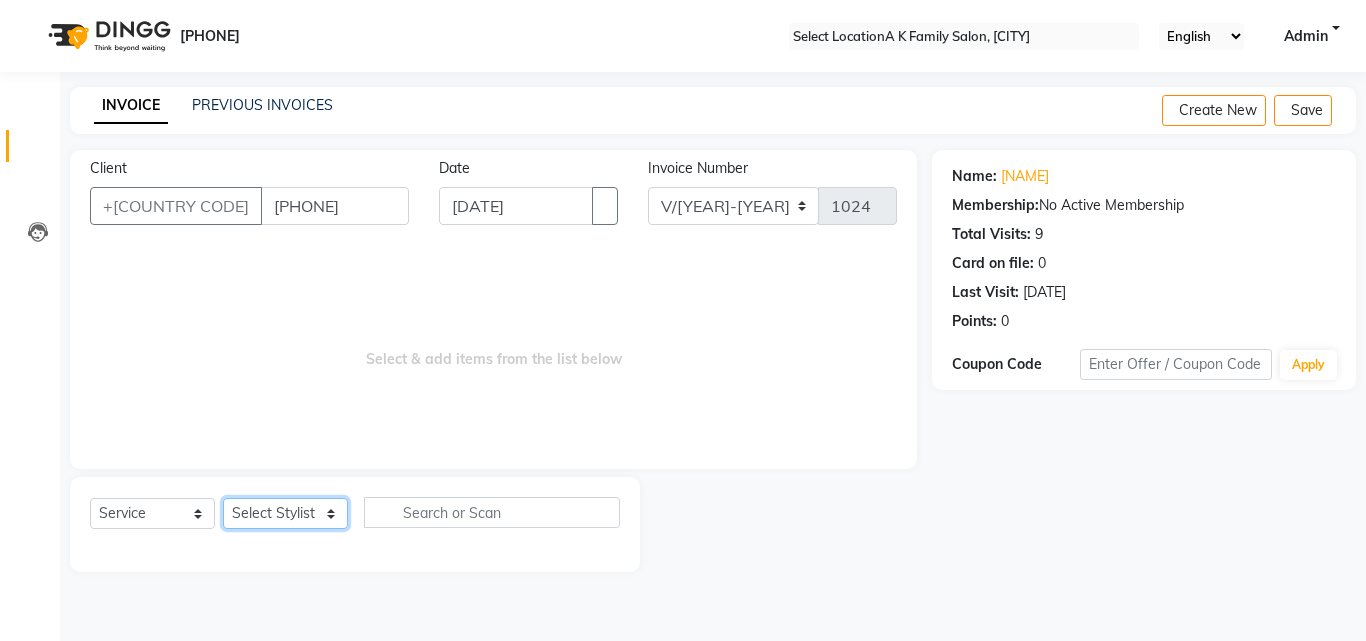 click on "Select Stylist [FIRST] [LAST] [FIRST] [LAST] [FIRST] [LAST] [FIRST] [LAST] [FIRST] [LAST]" at bounding box center (285, 513) 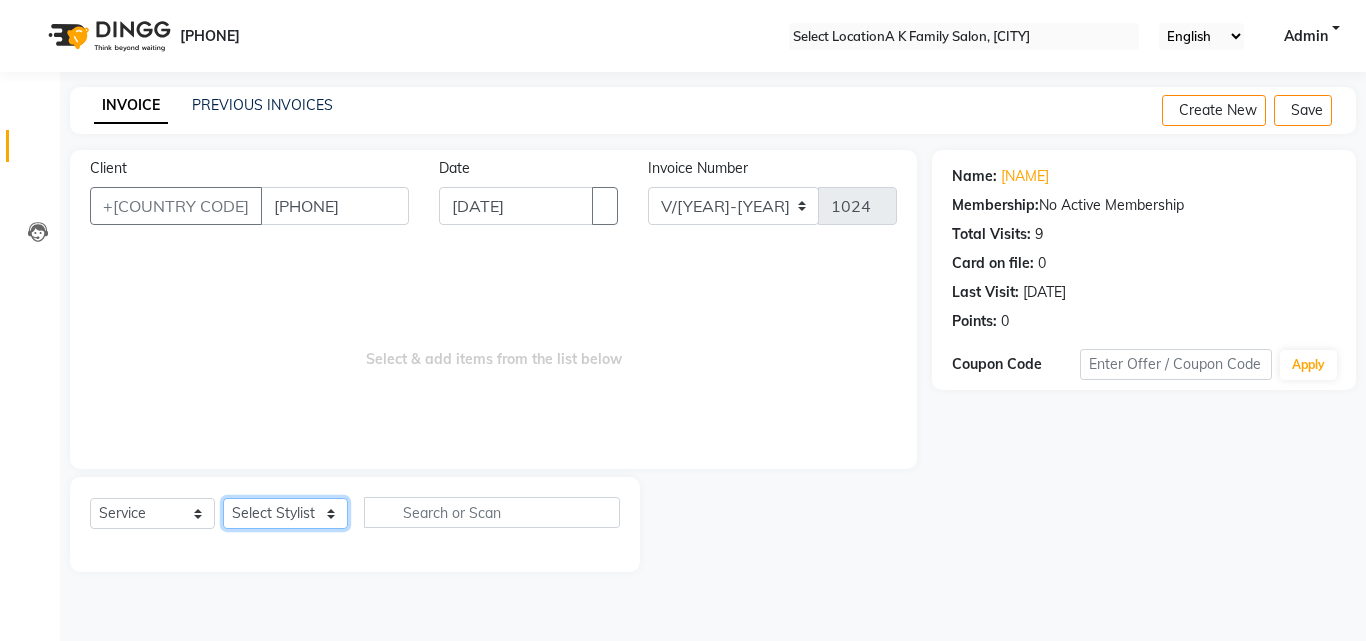 select on "52627" 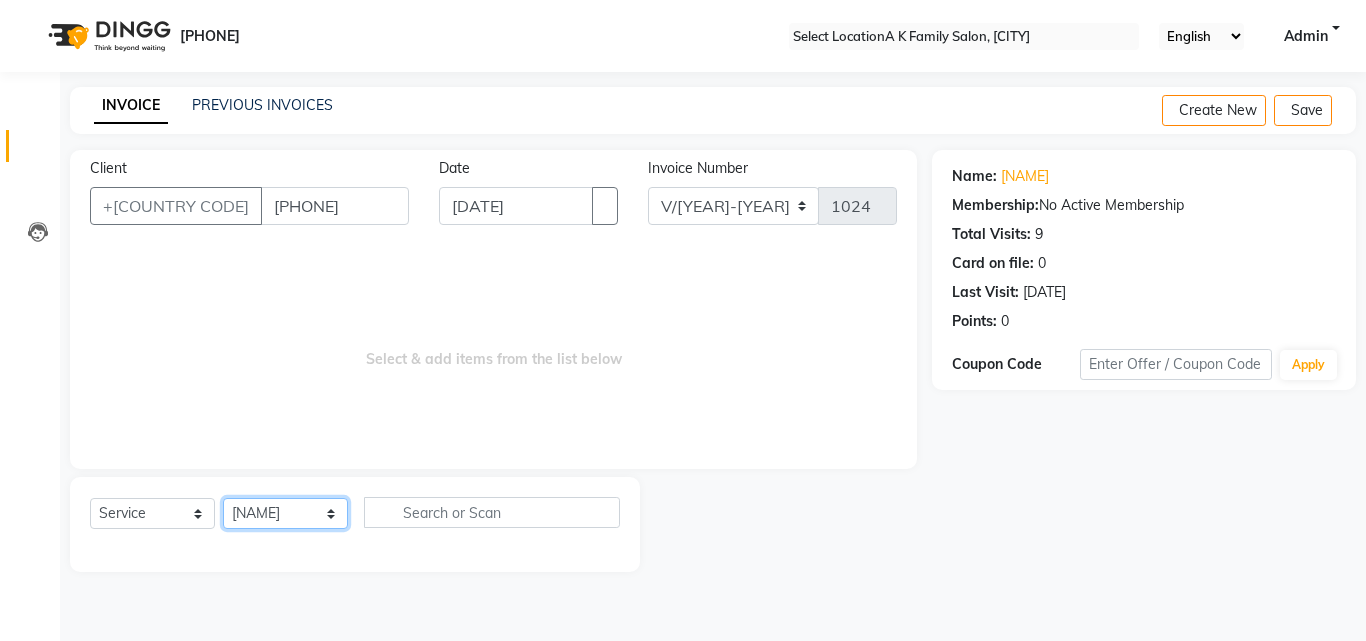 click on "Select Stylist [FIRST] [LAST] [FIRST] [LAST] [FIRST] [LAST] [FIRST] [LAST] [FIRST] [LAST]" at bounding box center [285, 513] 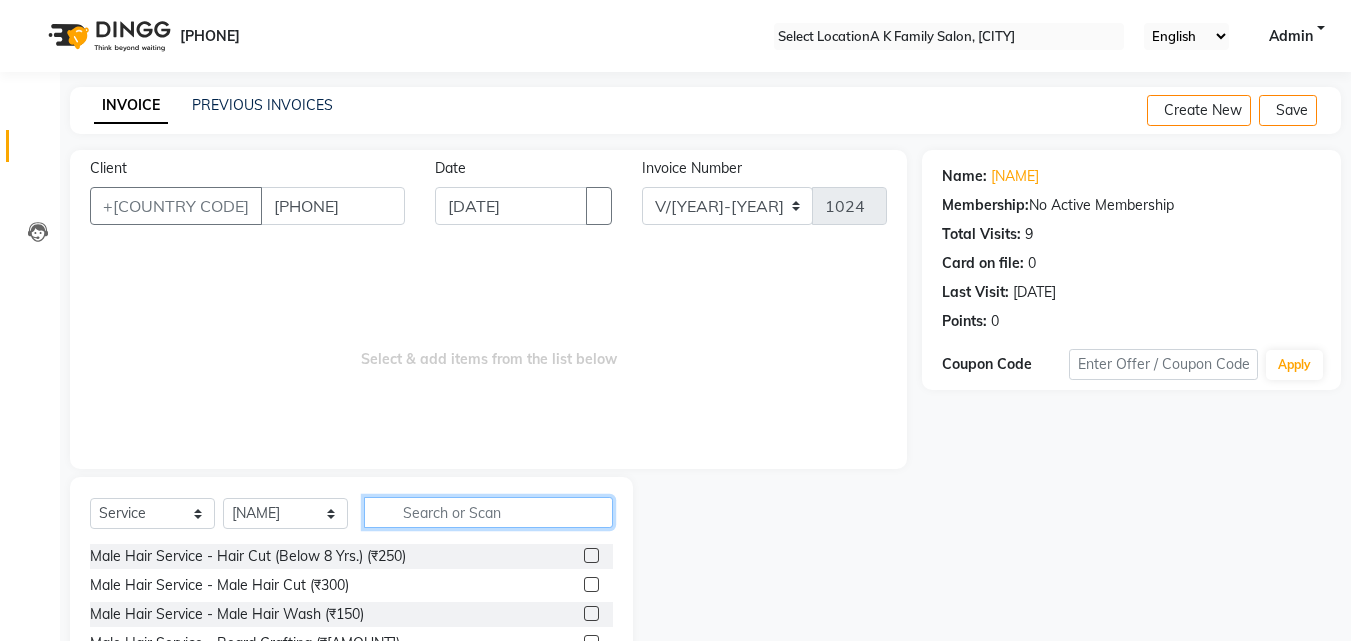 click at bounding box center [488, 512] 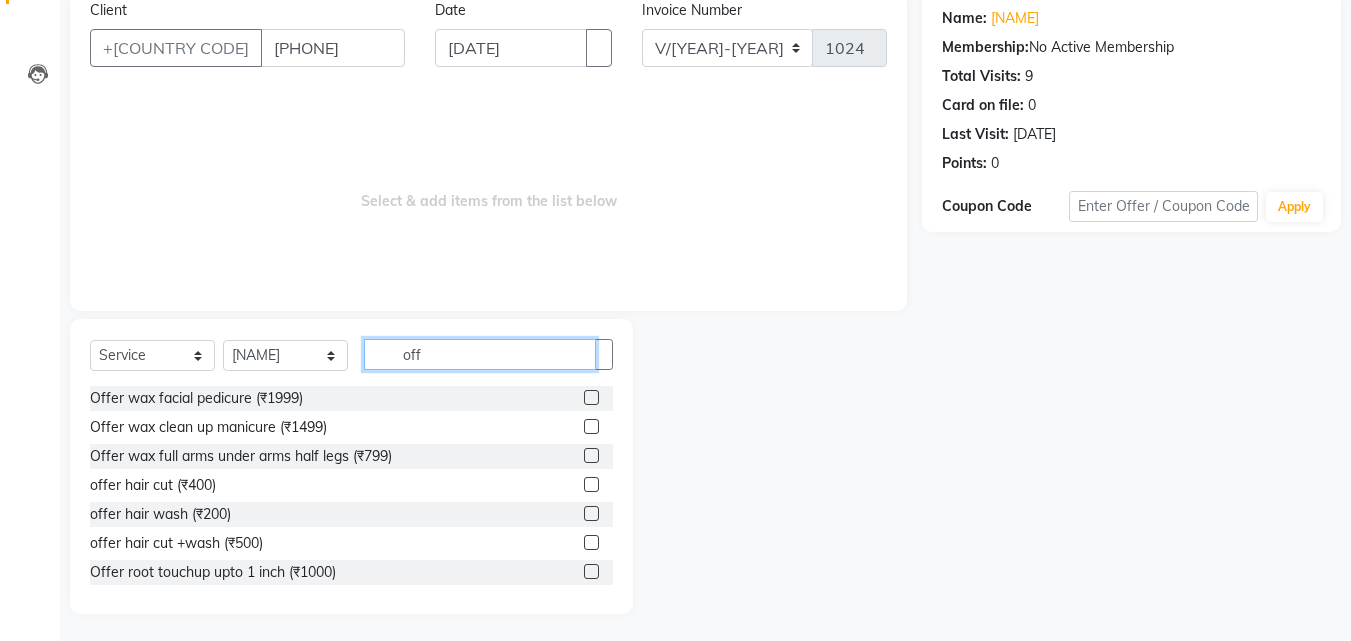 scroll, scrollTop: 160, scrollLeft: 0, axis: vertical 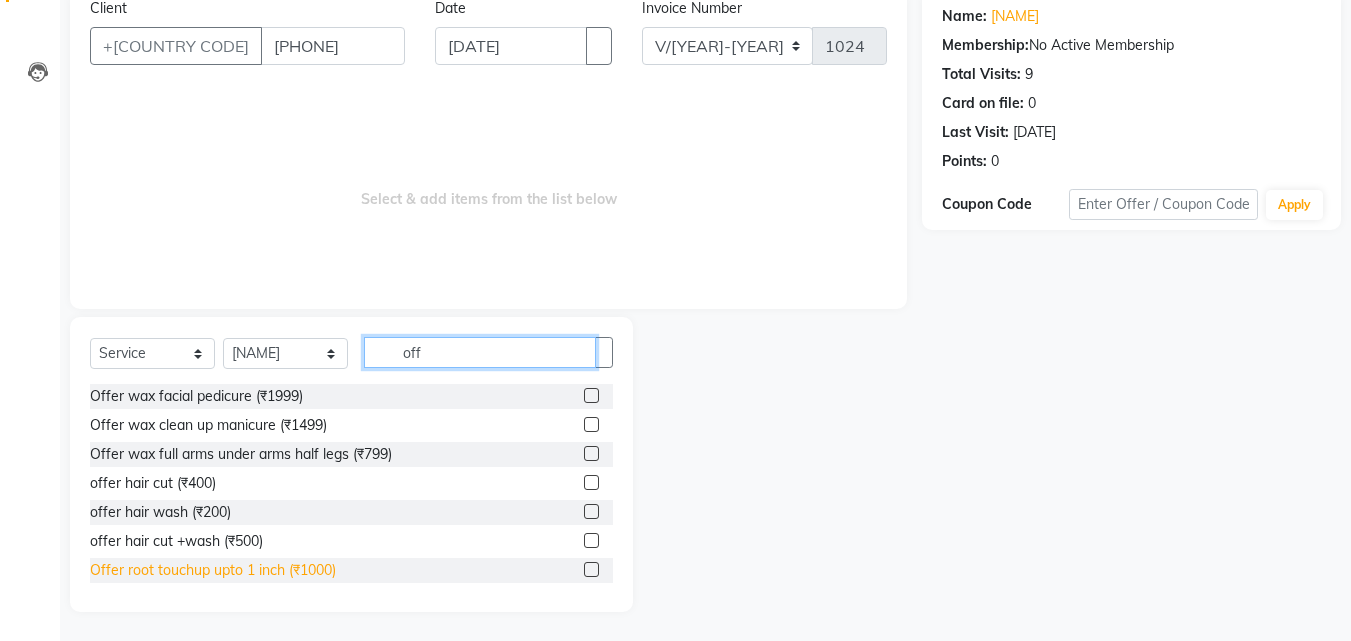 type on "off" 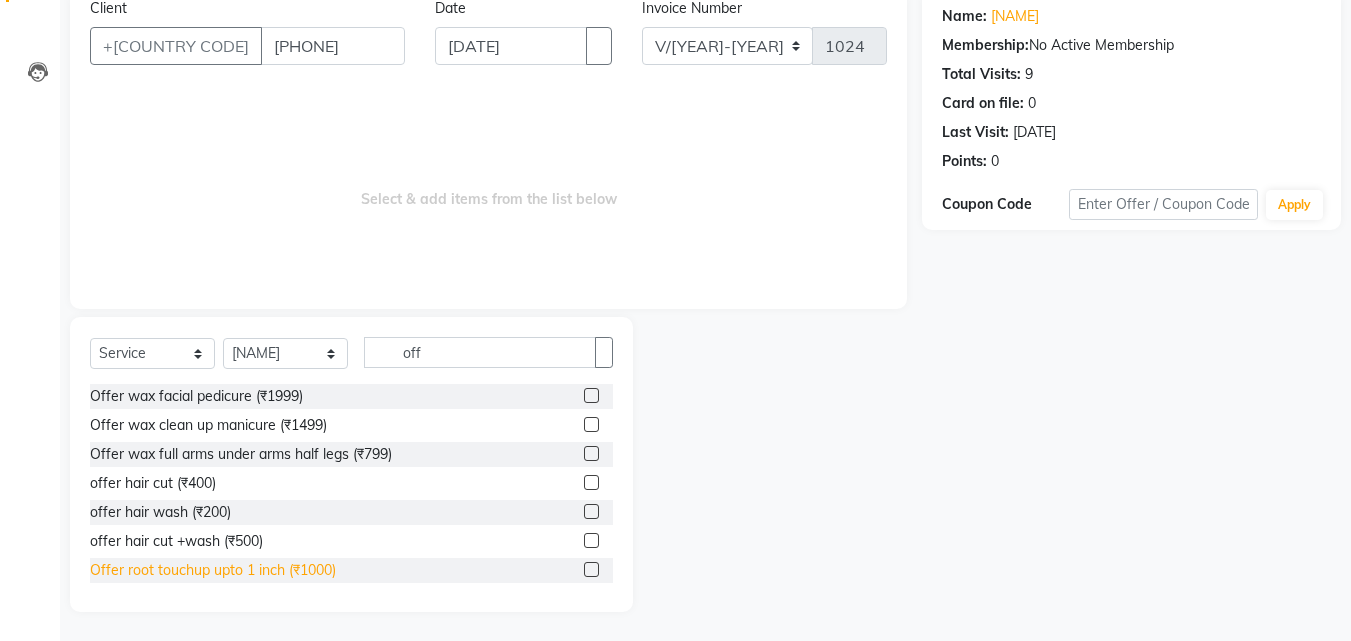 click on "Offer root touchup upto 1 inch (₹1000)" at bounding box center [196, 396] 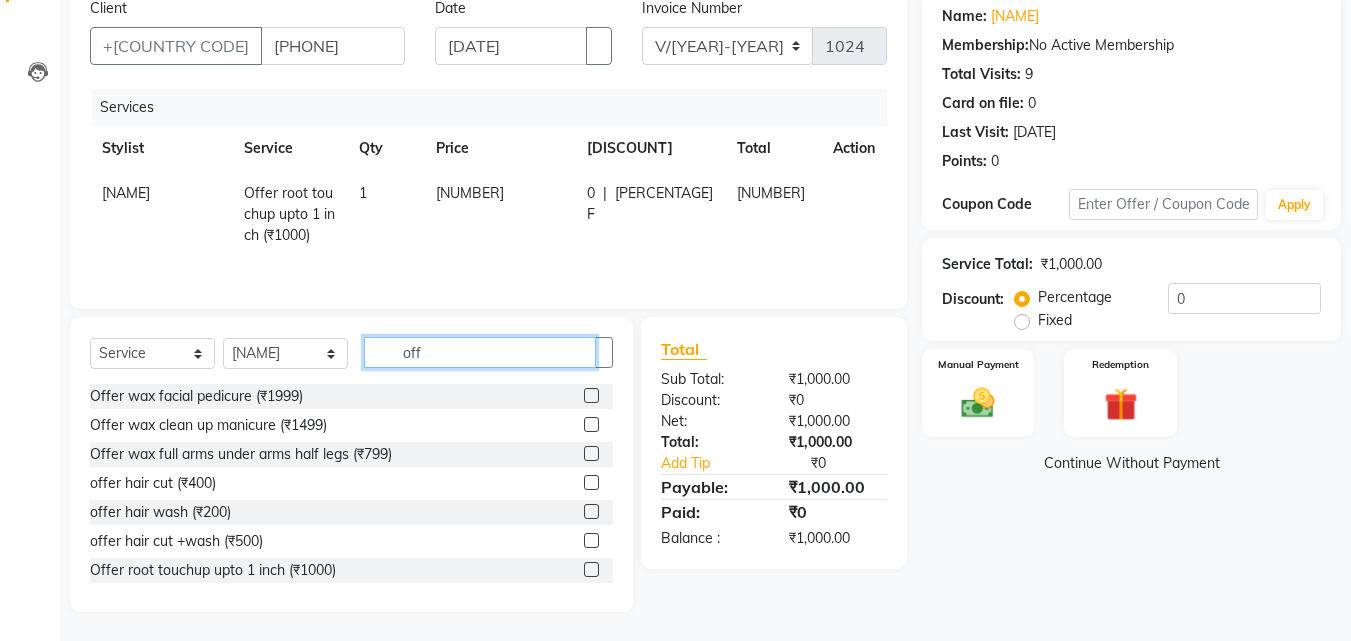 click on "off" at bounding box center (480, 352) 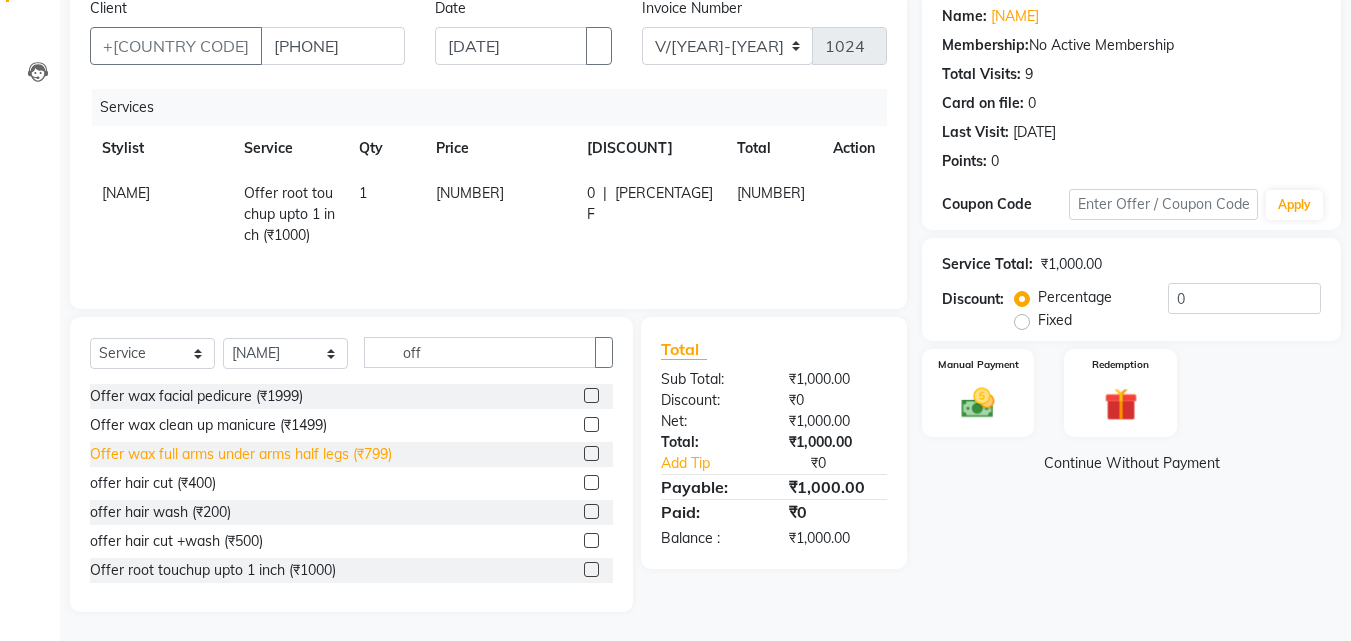 click on "Offer wax  full arms under arms half legs (₹799)" at bounding box center (196, 396) 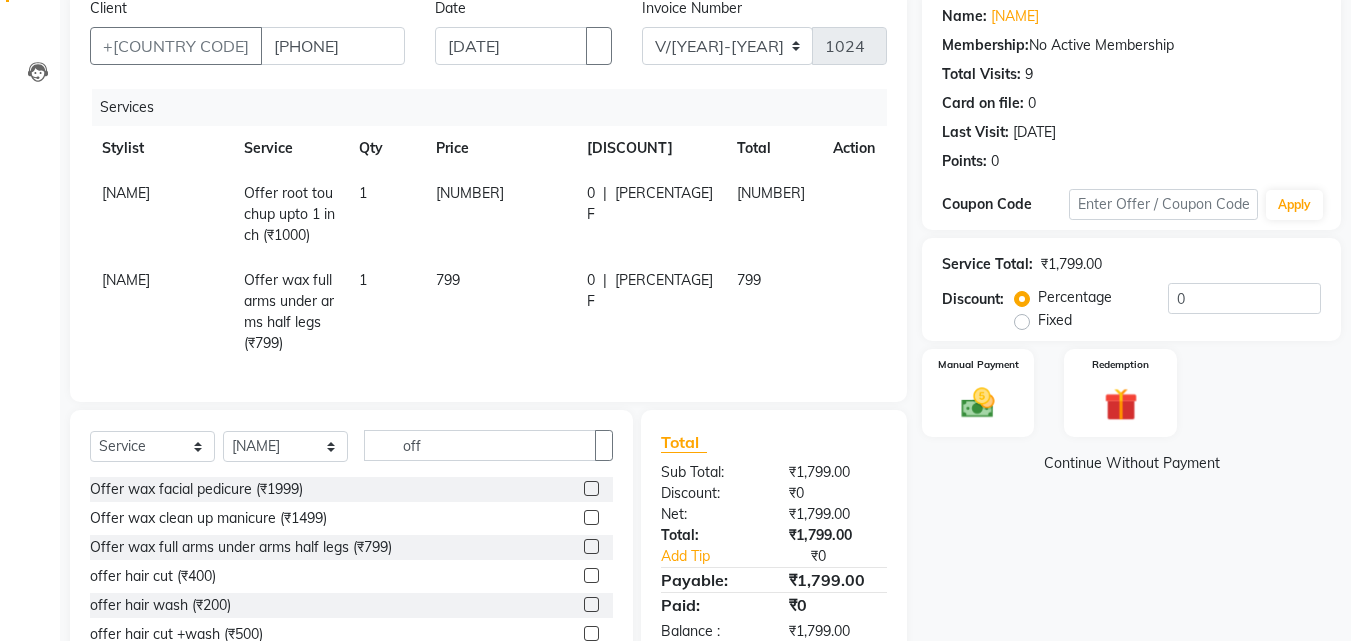 click on "799" at bounding box center (499, 214) 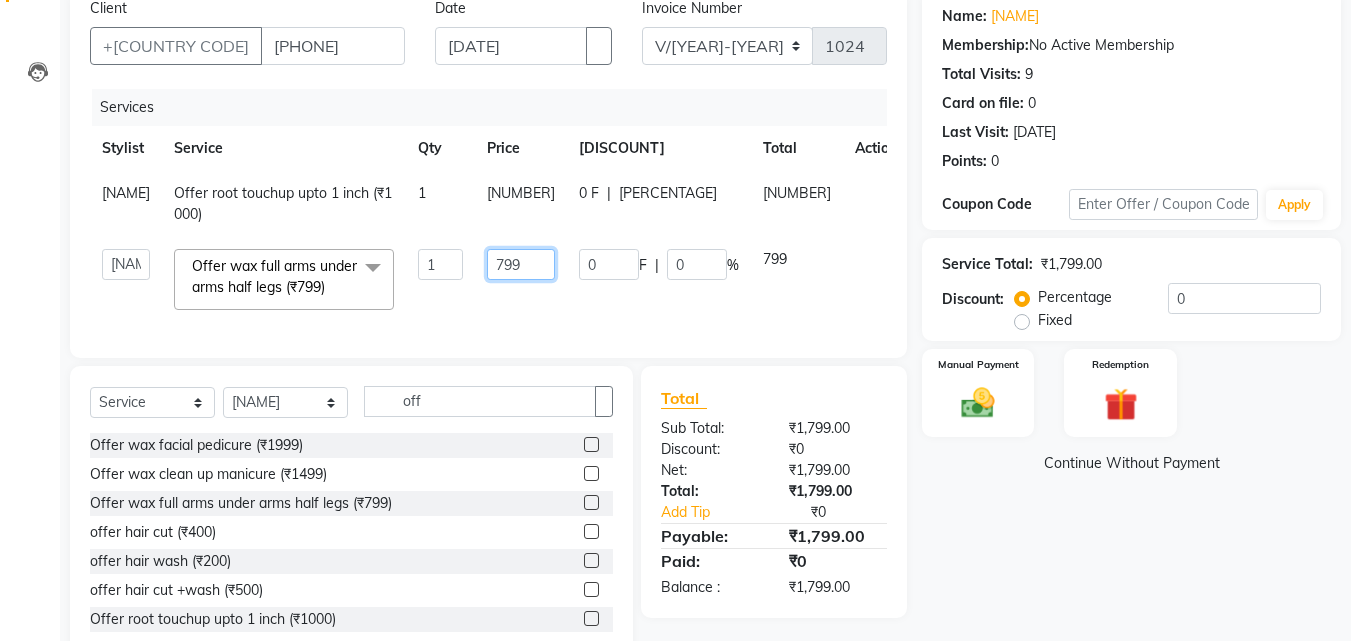 click on "799" at bounding box center [440, 264] 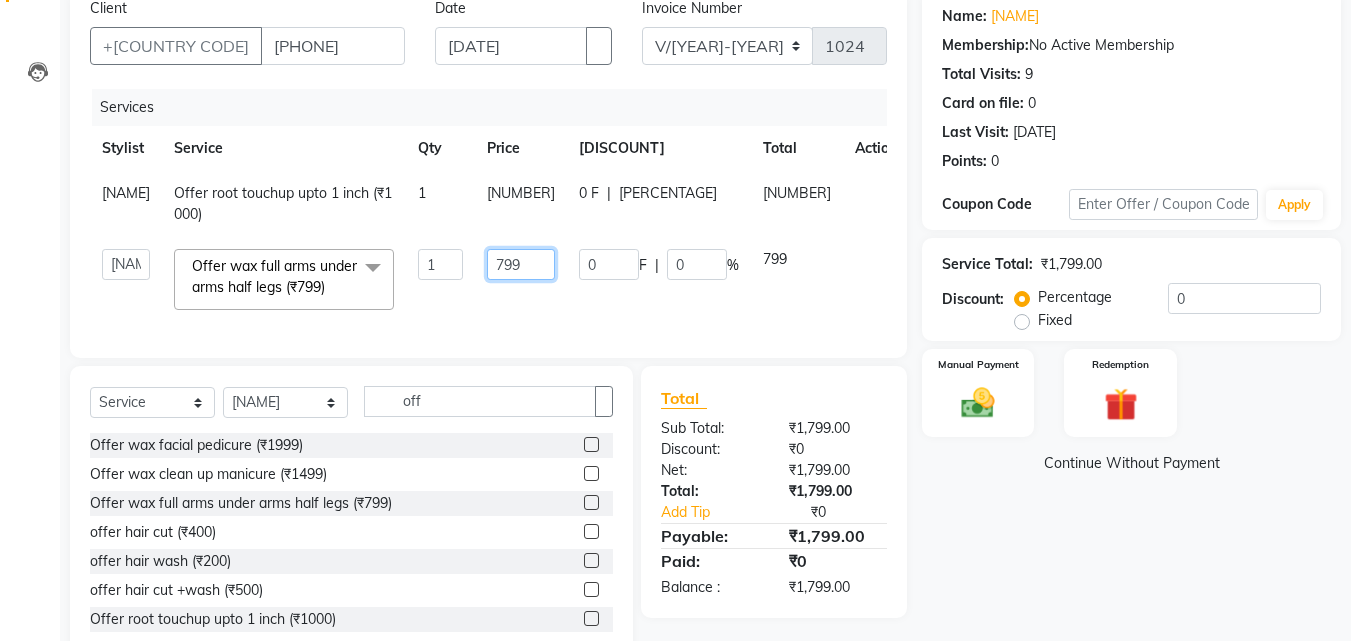 type on "[NUMBER]" 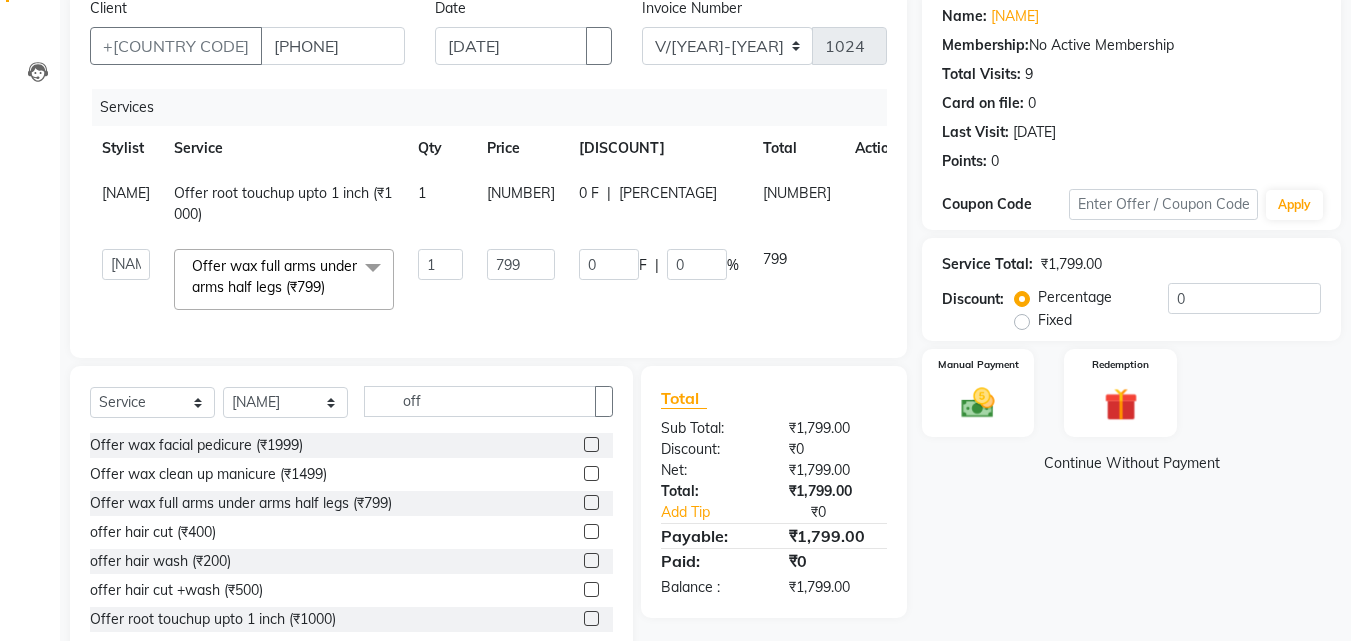 click on "[FIRST] [LAST] [FIRST] [LAST] [FIRST] [LAST] [FIRST] [LAST] [FIRST] [LAST] Offer wax  full arms under arms half legs (₹799)  x Male Hair Service - Hair Cut (Below 8 Yrs.) (₹250) Male Hair Service - Male Hair Cut (₹300) Male Hair Service - Male Hair Wash (₹150) Male Hair Service - Beard Crafting (₹200) Male Hair Service - Shave (₹150) Male Hair Service - Male Eyebrow (₹80) Male Hair Service - Hair Tattoo (₹500) Male Hair Service - Male Hair Colour (₹1000) Male Hair Service - Male Hair Colour Streak (Per) (₹300) Male Hair Service - Male Beard Colour (₹400) Male Hair Service - Moustache+Side Locks (₹150) Male Hair Service - Male Highlight (₹1000) Male female Hair Service -  Head Massage (₹500) Female Hair Service  - Fringe Cut (₹250) Female Hair Service  - Baby Hair Cut (₹400) Female Hair Service  - Female Hair Cut (₹800) Female Hair Service  - Female Shot Hair Cut (₹1000) Female Hair Service  - Hair Wash (₹350) Female Hair Service  - Keratin Wash (₹500) Chin Wax (₹120) 1" at bounding box center [499, 279] 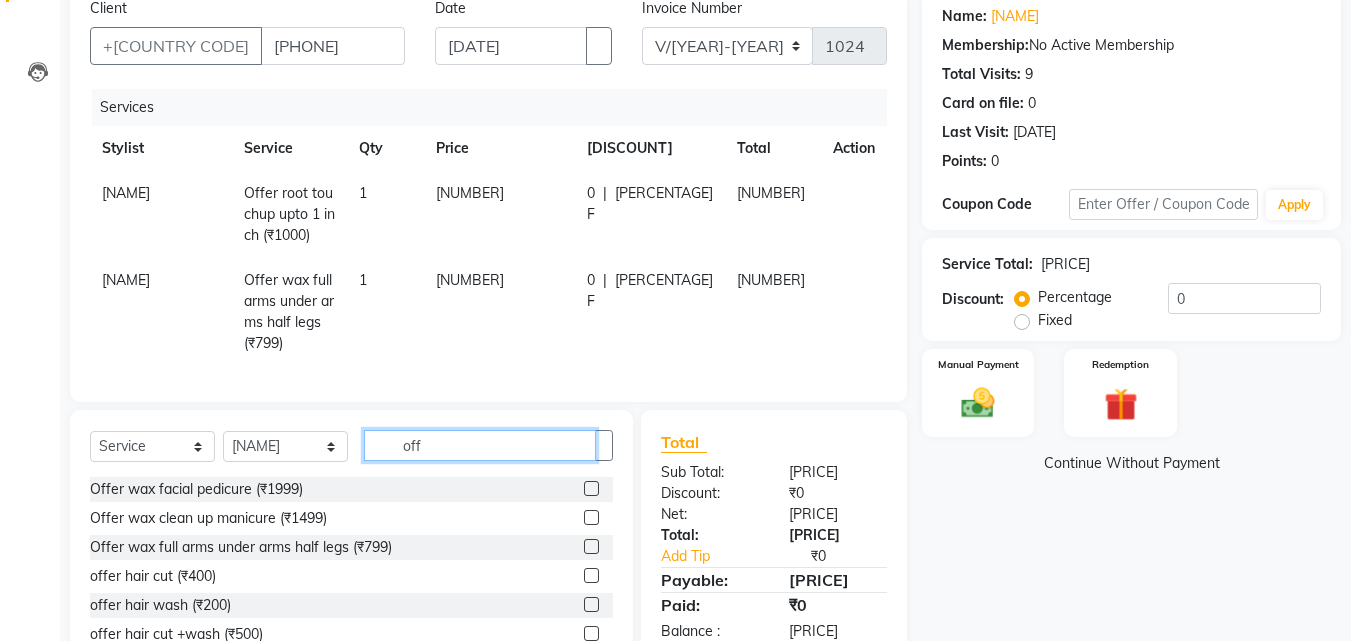 click on "off" at bounding box center (480, 445) 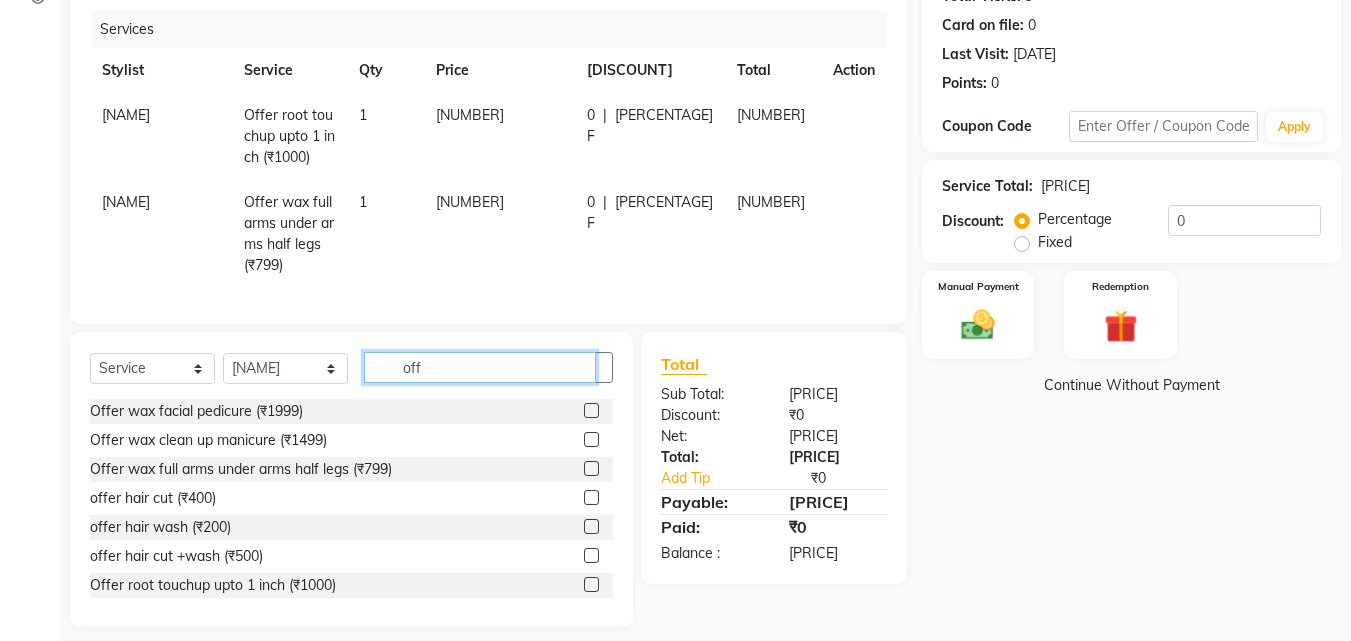 scroll, scrollTop: 260, scrollLeft: 0, axis: vertical 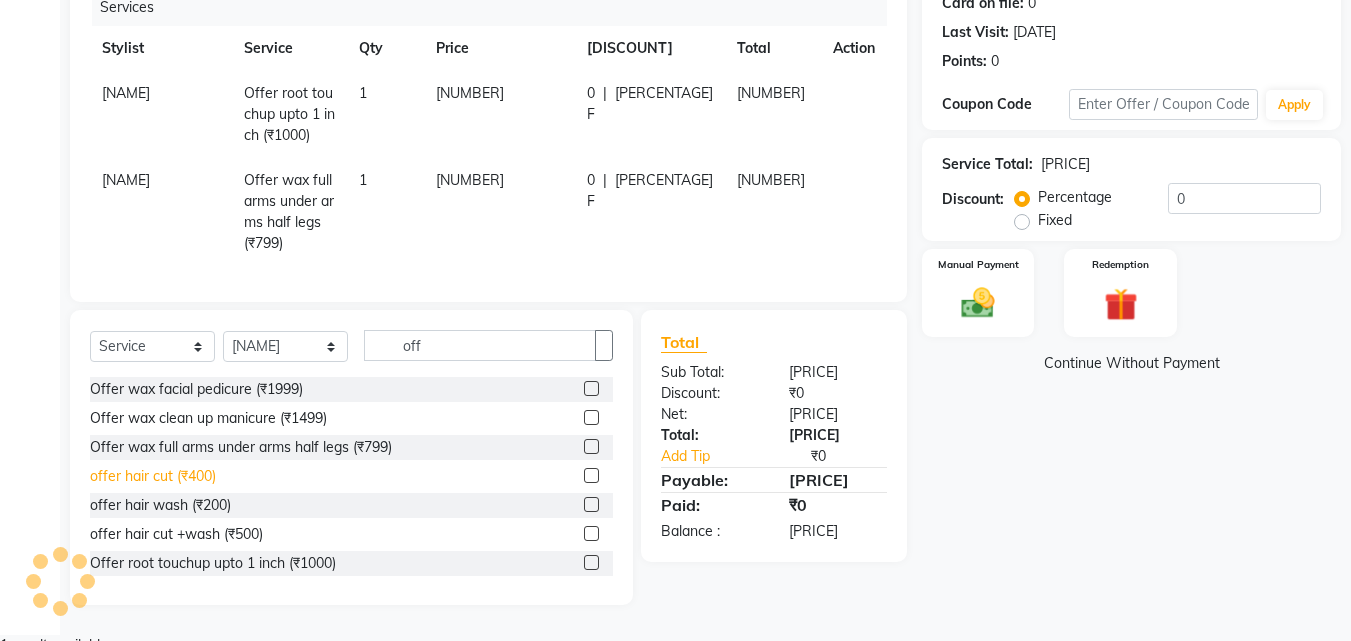 click on "offer hair cut  (₹400)" at bounding box center [196, 389] 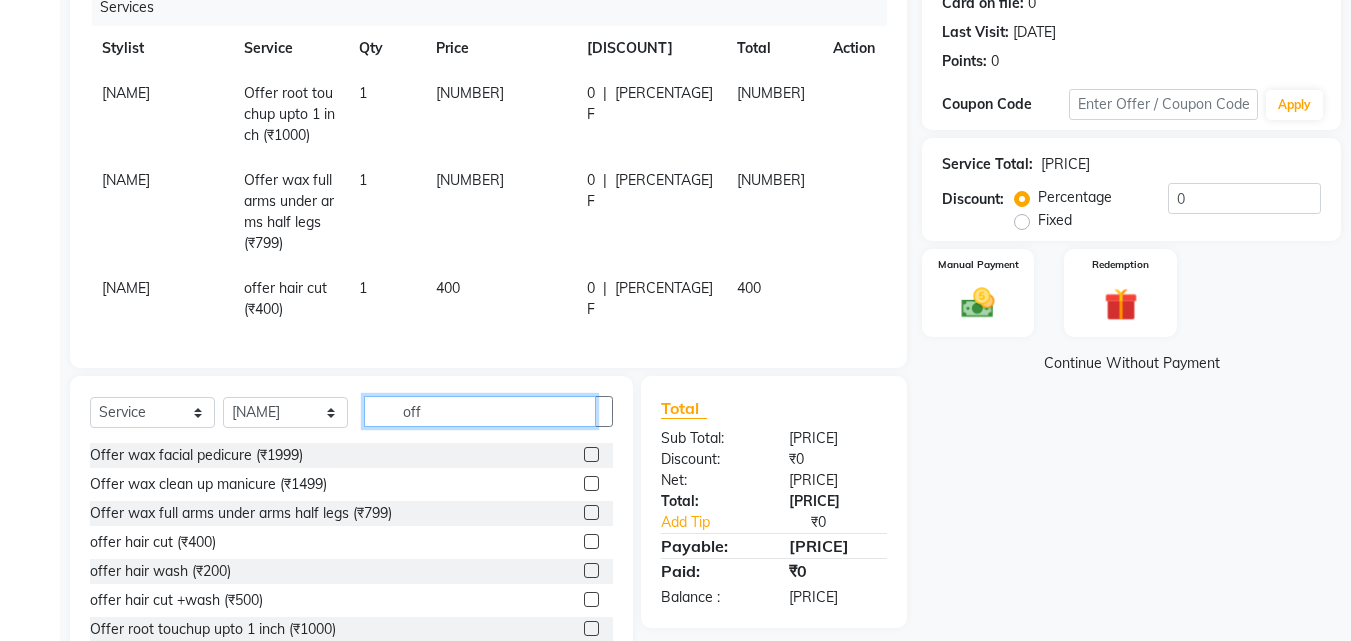 click on "off" at bounding box center [480, 411] 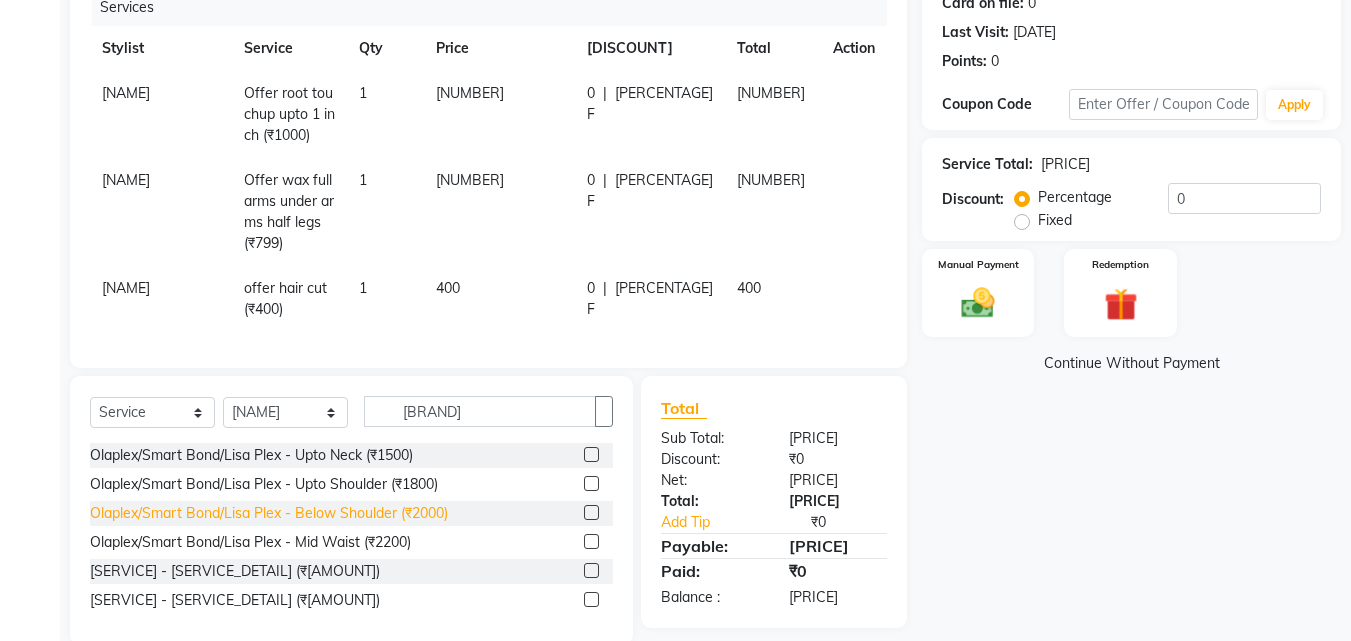 click on "Olaplex/Smart Bond/Lisa Plex - Below Shoulder (₹2000)" at bounding box center (251, 455) 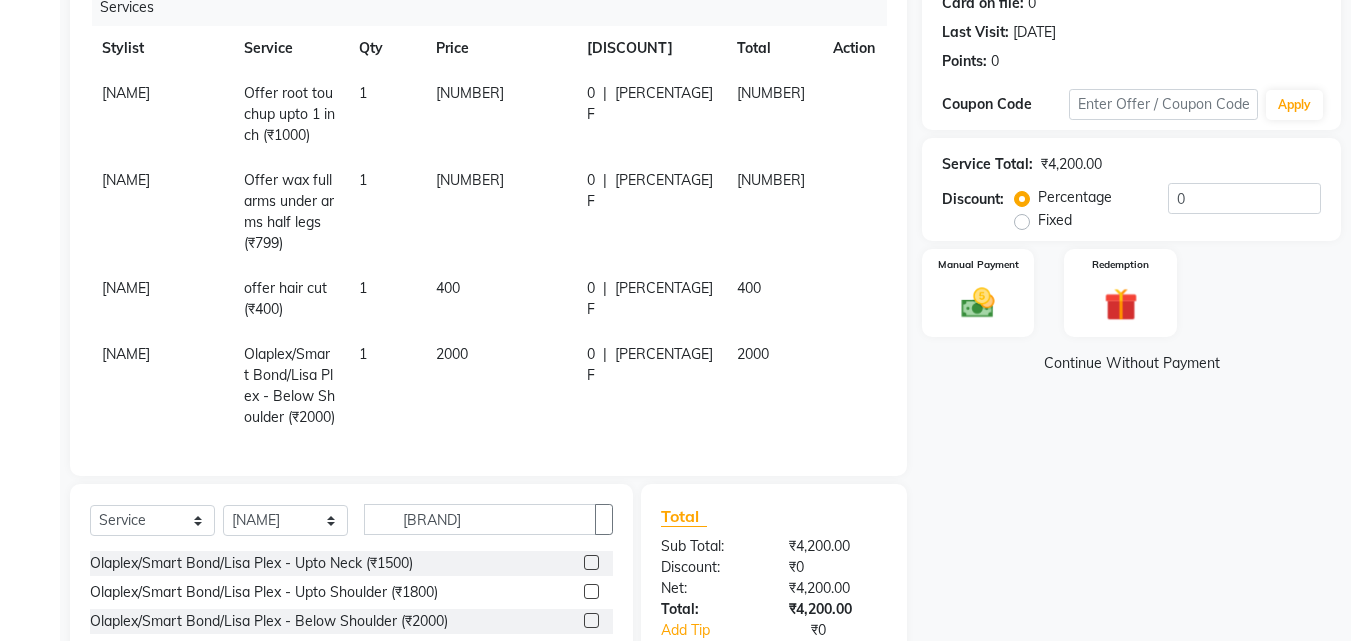 click on "0 F | 0 %" at bounding box center (650, 114) 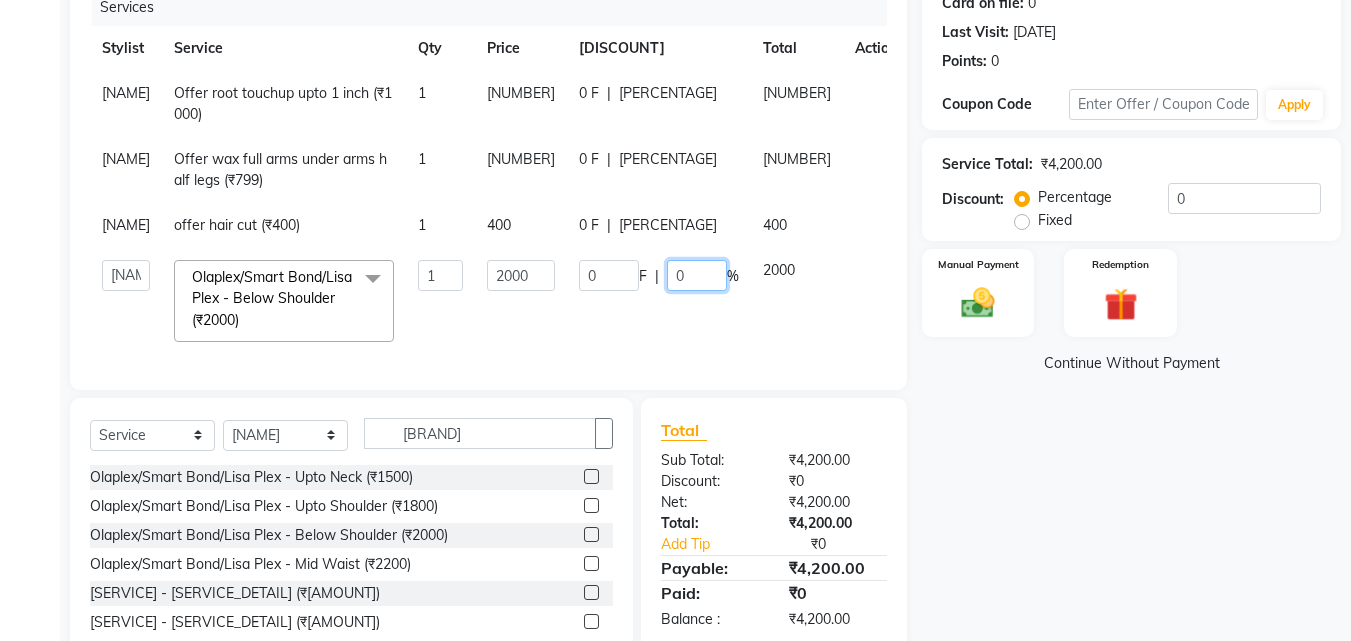 click on "0" at bounding box center (697, 275) 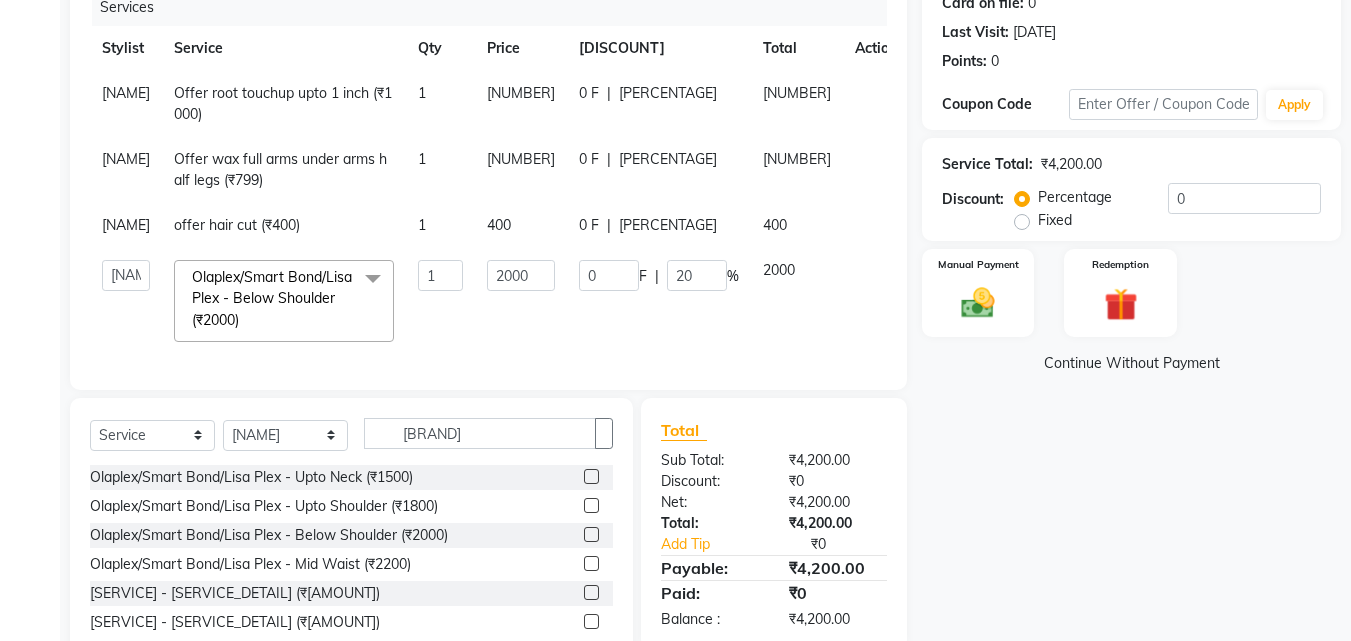 click on "[FIRST] [LAST] [FIRST] [LAST] [FIRST] [LAST] [FIRST] [LAST] [FIRST] [LAST] Olaplex/Smart Bond/Lisa Plex - Below Shoulder (₹2000)  x Male Hair Service - Hair Cut (Below 8 Yrs.) (₹250) Male Hair Service - Male Hair Cut (₹300) Male Hair Service - Male Hair Wash (₹150) Male Hair Service - Beard Crafting (₹200) Male Hair Service - Shave (₹150) Male Hair Service - Male Eyebrow (₹80) Male Hair Service - Hair Tattoo (₹500) Male Hair Service - Male Hair Colour (₹1000) Male Hair Service - Male Hair Colour Streak (Per) (₹300) Male Hair Service - Male Beard Colour (₹400) Male Hair Service - Moustache+Side Locks (₹150) Male Hair Service - Male Highlight (₹1000) Male female Hair Service -  Head Massage (₹500) Female Hair Service  - Fringe Cut (₹250) Female Hair Service  - Baby Hair Cut (₹400) 1 0 F" at bounding box center (499, 212) 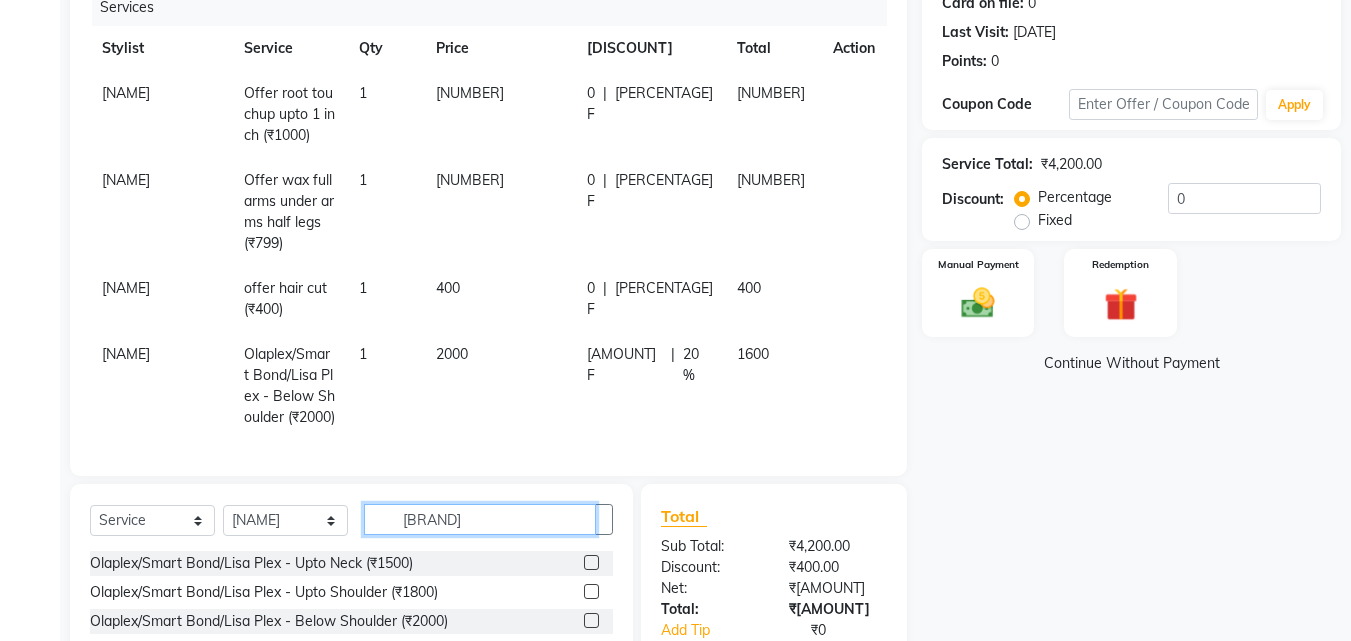 click on "[BRAND]" at bounding box center [480, 519] 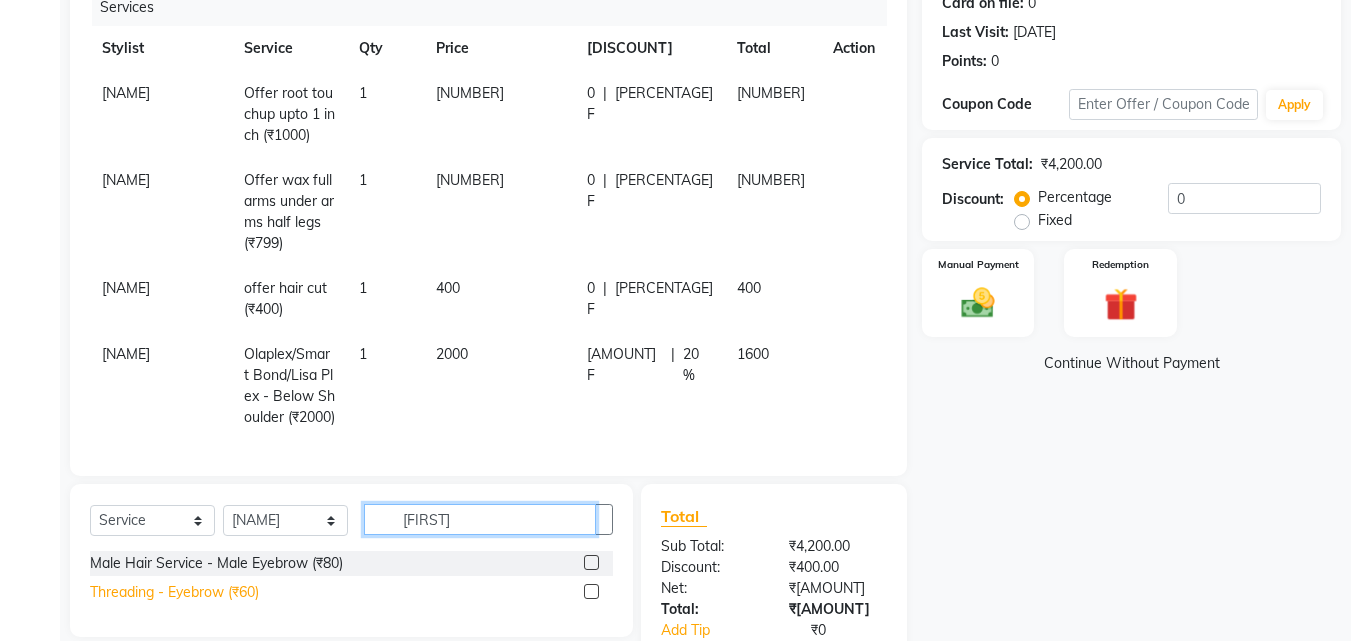 type on "[FIRST]" 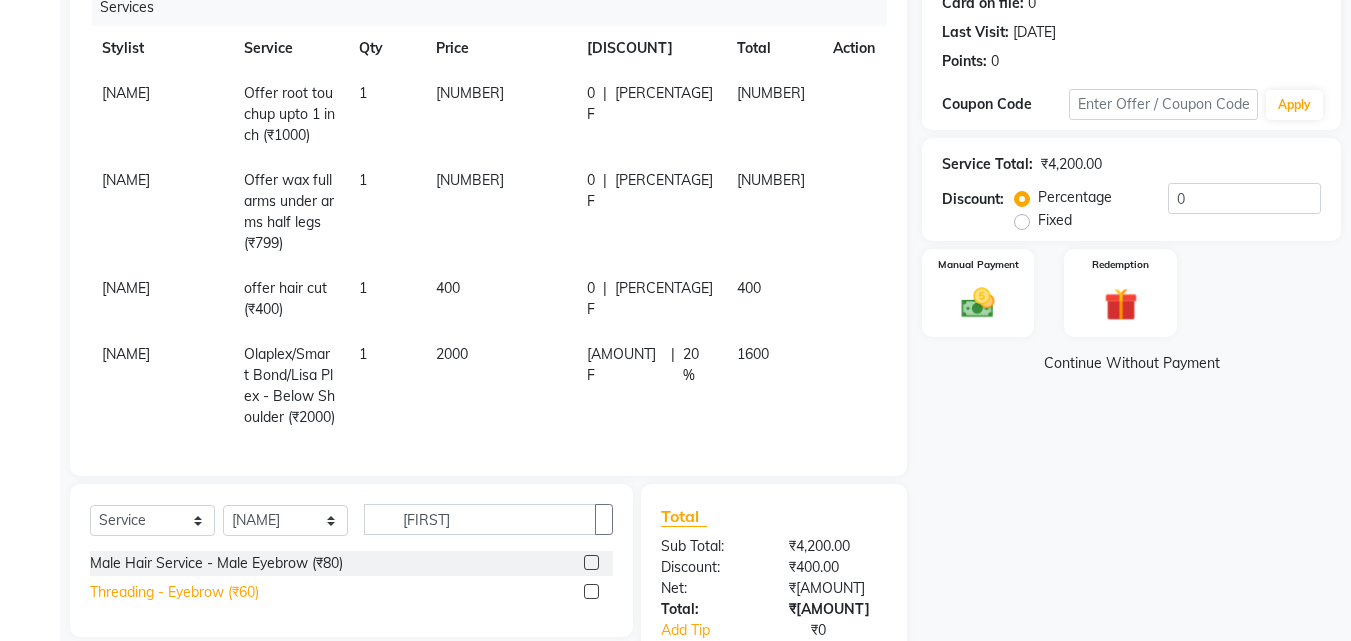 click on "Threading - Eyebrow (₹60)" at bounding box center (216, 563) 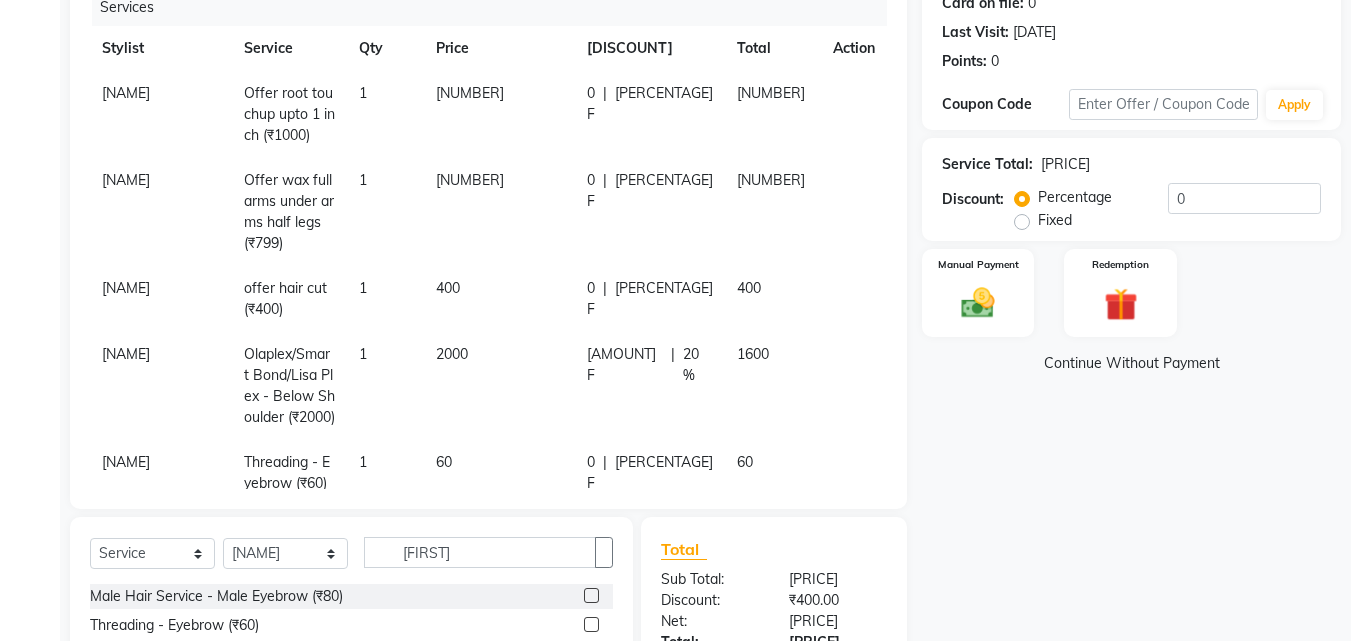 drag, startPoint x: 466, startPoint y: 405, endPoint x: 482, endPoint y: 409, distance: 16.492422 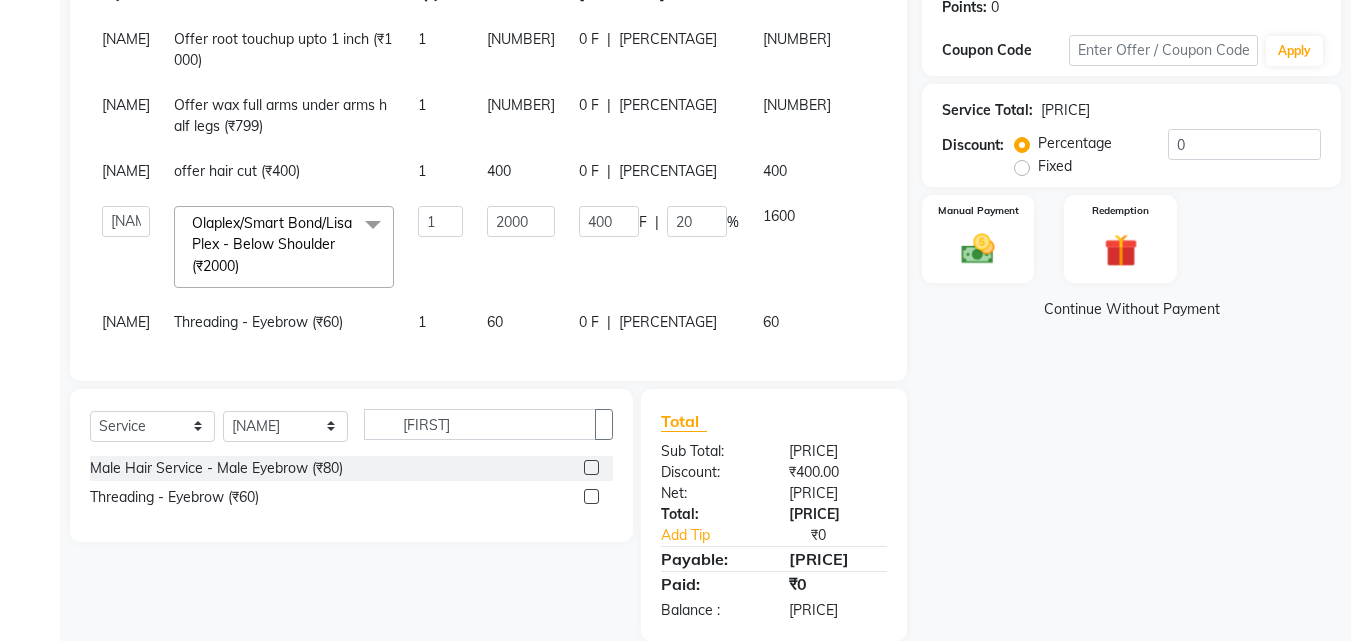 scroll, scrollTop: 343, scrollLeft: 0, axis: vertical 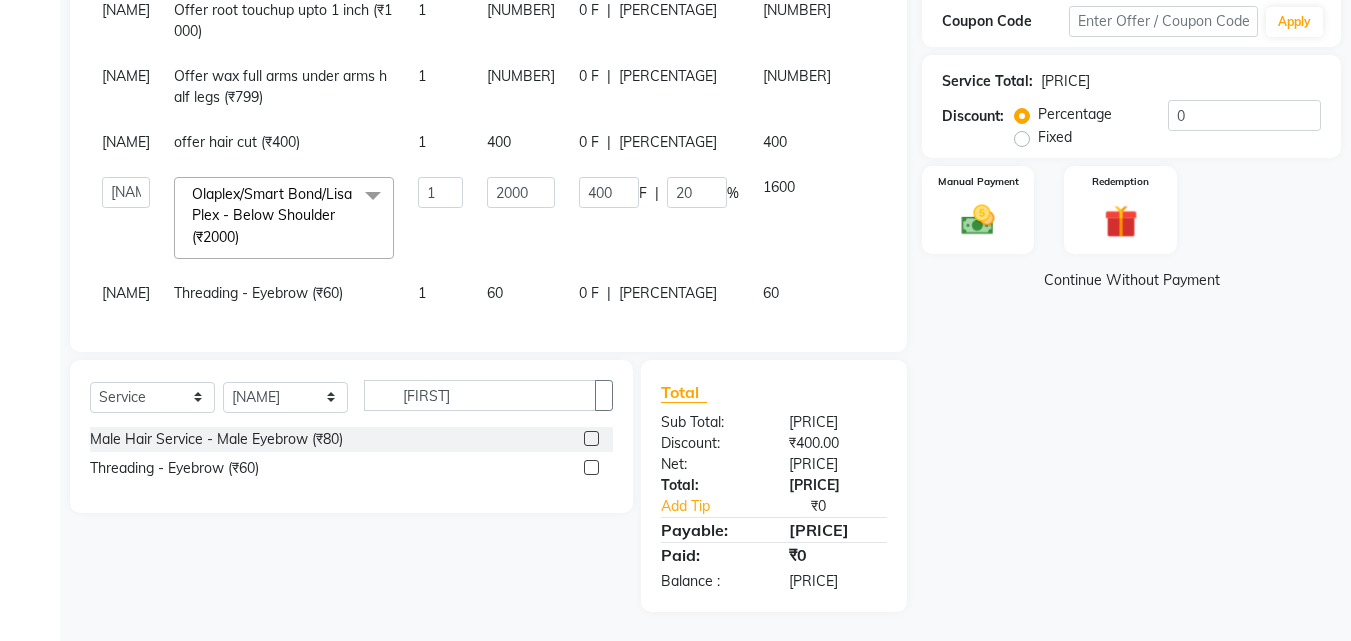 click on "60" at bounding box center [521, 21] 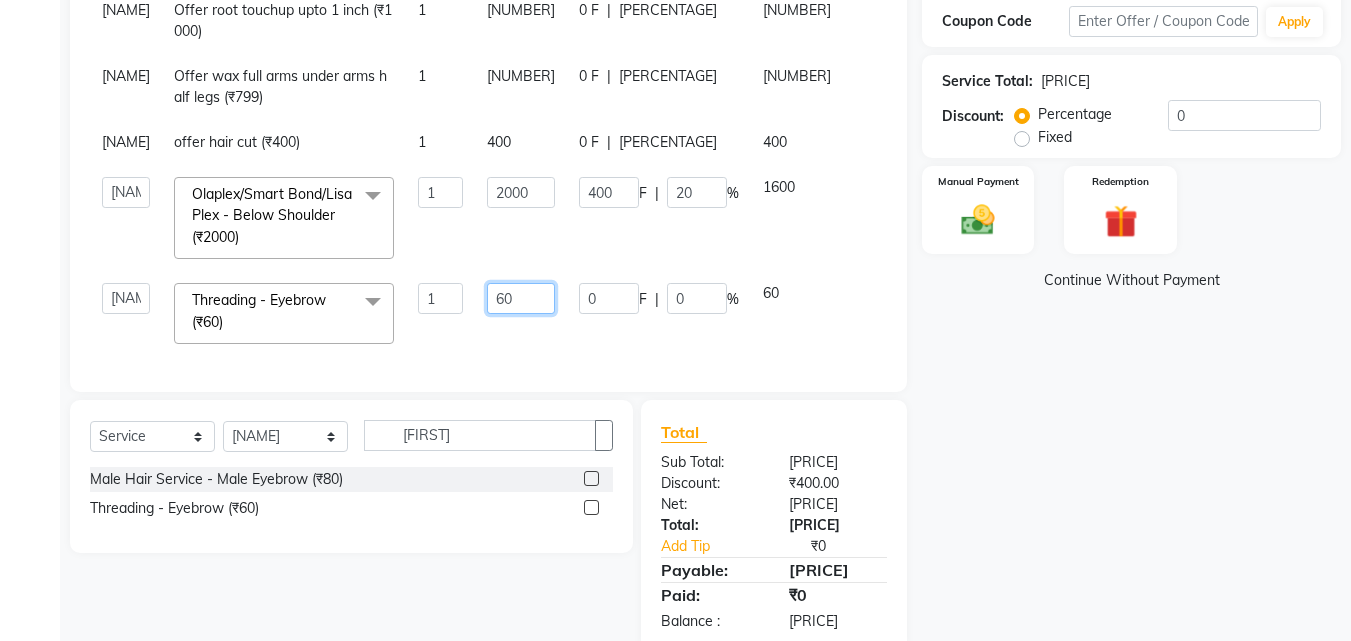 click on "60" at bounding box center [440, 192] 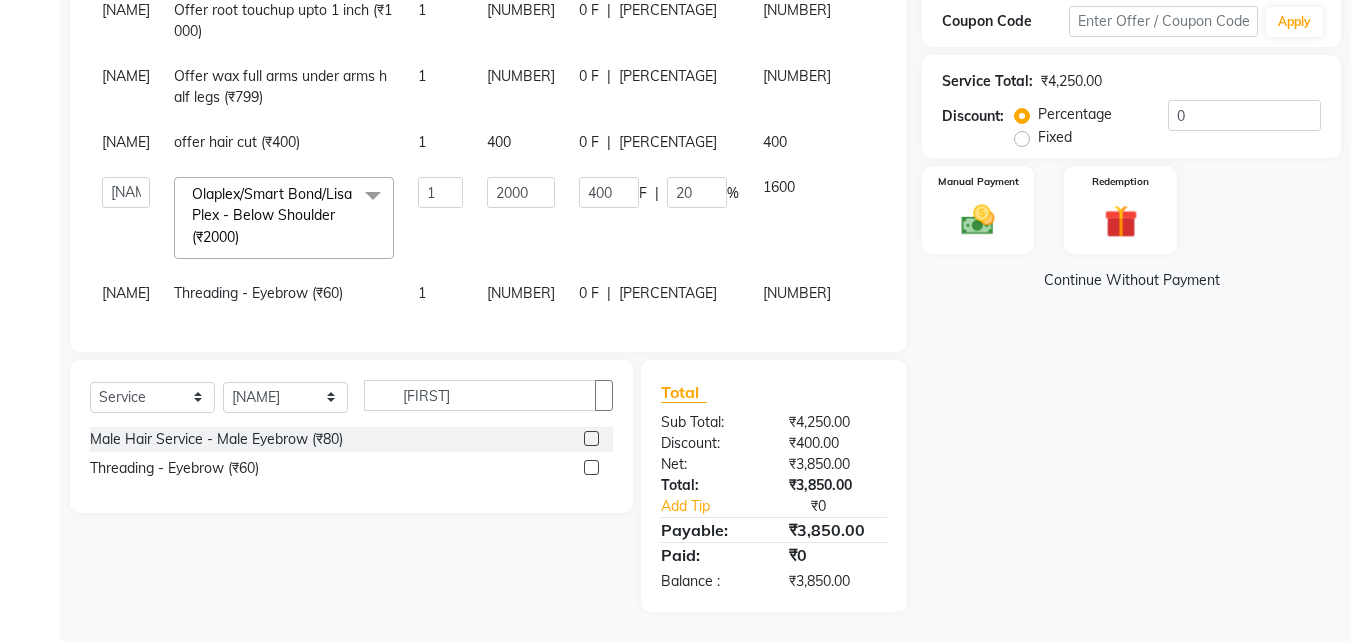 click on "Services Stylist Service Qty Price Disc Total Action [NAME] Offer [SERVICE] (₹[AMOUNT]) 1 1000 0 F | 0 % 1000 [NAME] Offer [SERVICE] (₹[AMOUNT]) 1 800 0 F | 0 % 800 [NAME] offer [SERVICE] (₹[AMOUNT]) 1 400 0 F | 0 % 400 [NAME] [NAME] [NAME] [NAME] [NAME] [SERVICE] - [SERVICE_DETAIL] (₹[AMOUNT]) x Male Hair Service - [SERVICE_DETAIL] (₹[AMOUNT]) Male Hair Service - [SERVICE_DETAIL] (₹[AMOUNT]) Male Hair Service - [SERVICE_DETAIL] (₹[AMOUNT]) Male Hair Service - [SERVICE_DETAIL] (₹[AMOUNT]) Male Hair Service - [SERVICE_DETAIL] (₹[AMOUNT]) Male Hair Service - [SERVICE_DETAIL] (₹[AMOUNT]) Male Hair Service - [SERVICE_DETAIL] (₹[AMOUNT]) Male Hair Service - [SERVICE_DETAIL] (₹[AMOUNT]) Male Hair Service - [SERVICE_DETAIL] (₹[AMOUNT]) Male Hair Service - [SERVICE_DETAIL] (₹[AMOUNT]) Male Hair Service - [SERVICE_DETAIL] (₹[AMOUNT]) Male Hair Service - [SERVICE_DETAIL] (₹[AMOUNT]) Male Hair Service - [SERVICE_DETAIL] (₹[AMOUNT]) Male female Hair Service - [SERVICE_DETAIL] (₹[AMOUNT]) Female Hair Service - [SERVICE_DETAIL] (₹[AMOUNT])" at bounding box center [488, 119] 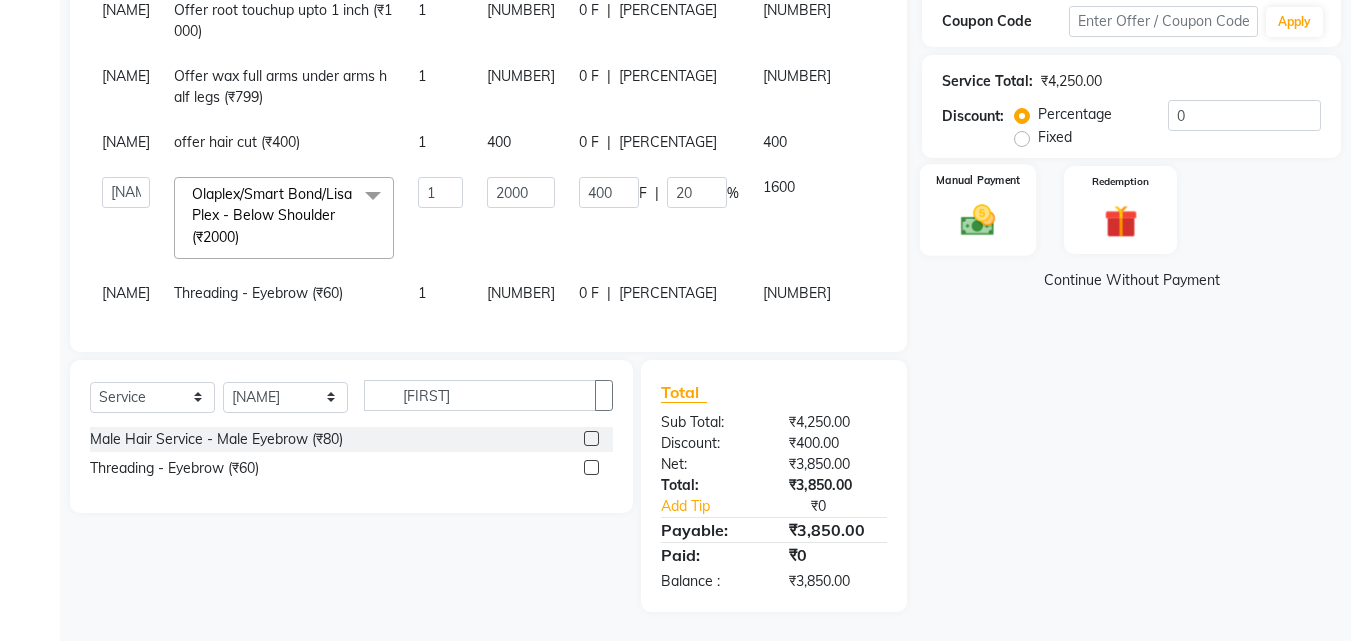 click at bounding box center (978, 220) 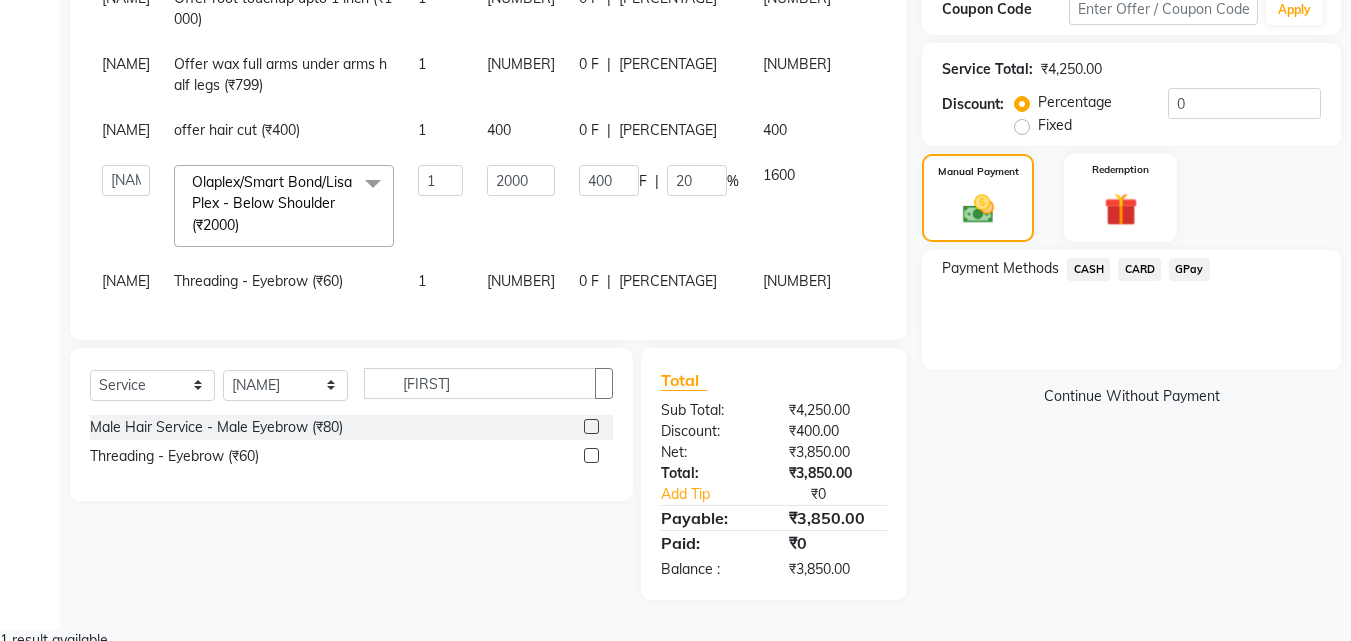 scroll, scrollTop: 358, scrollLeft: 0, axis: vertical 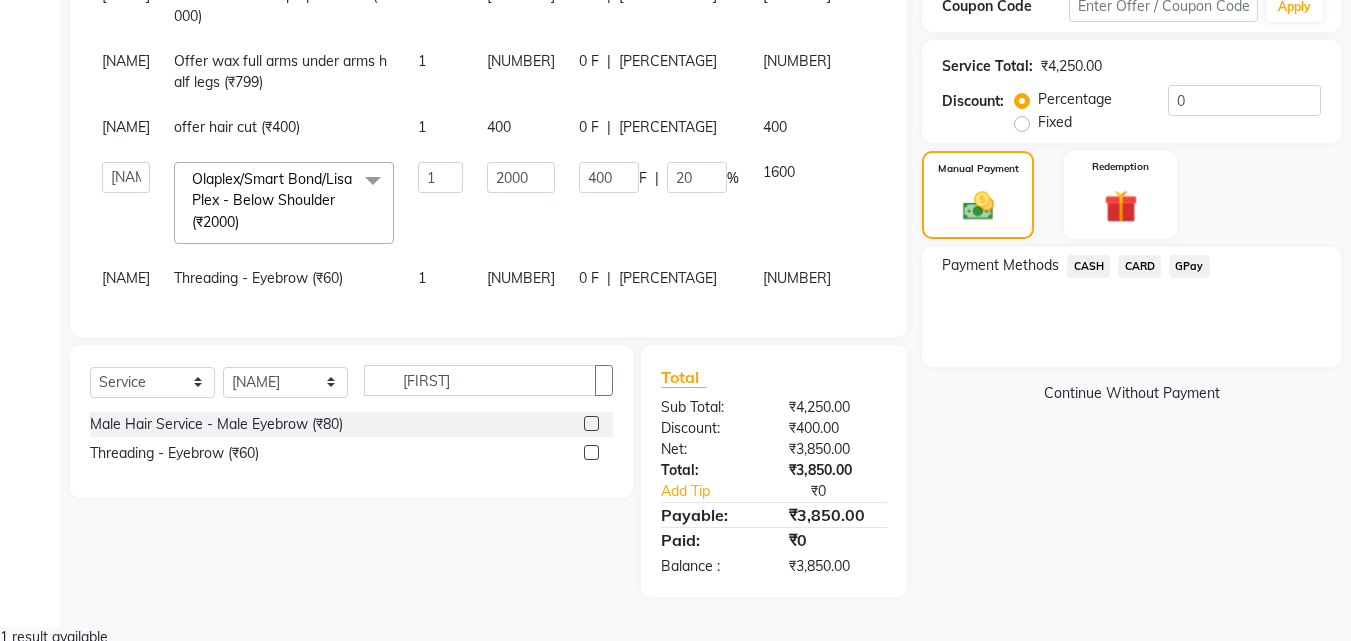 click on "GPay" at bounding box center (1088, 266) 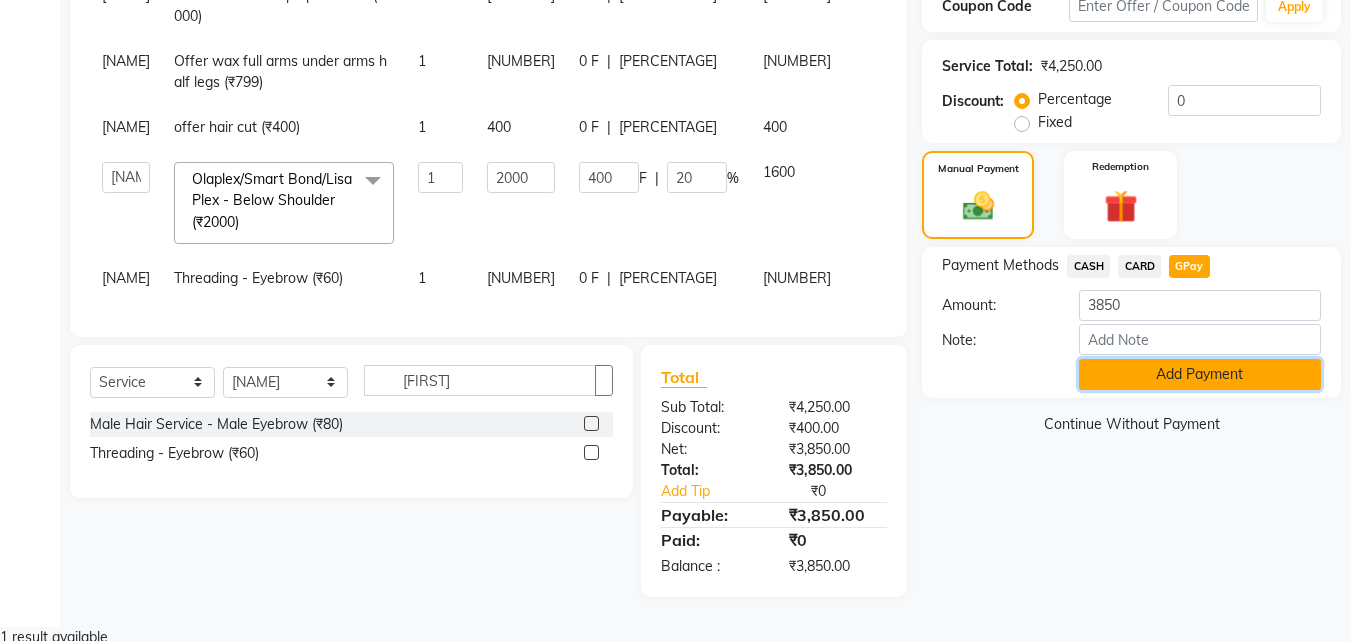click on "Add Payment" at bounding box center [1200, 374] 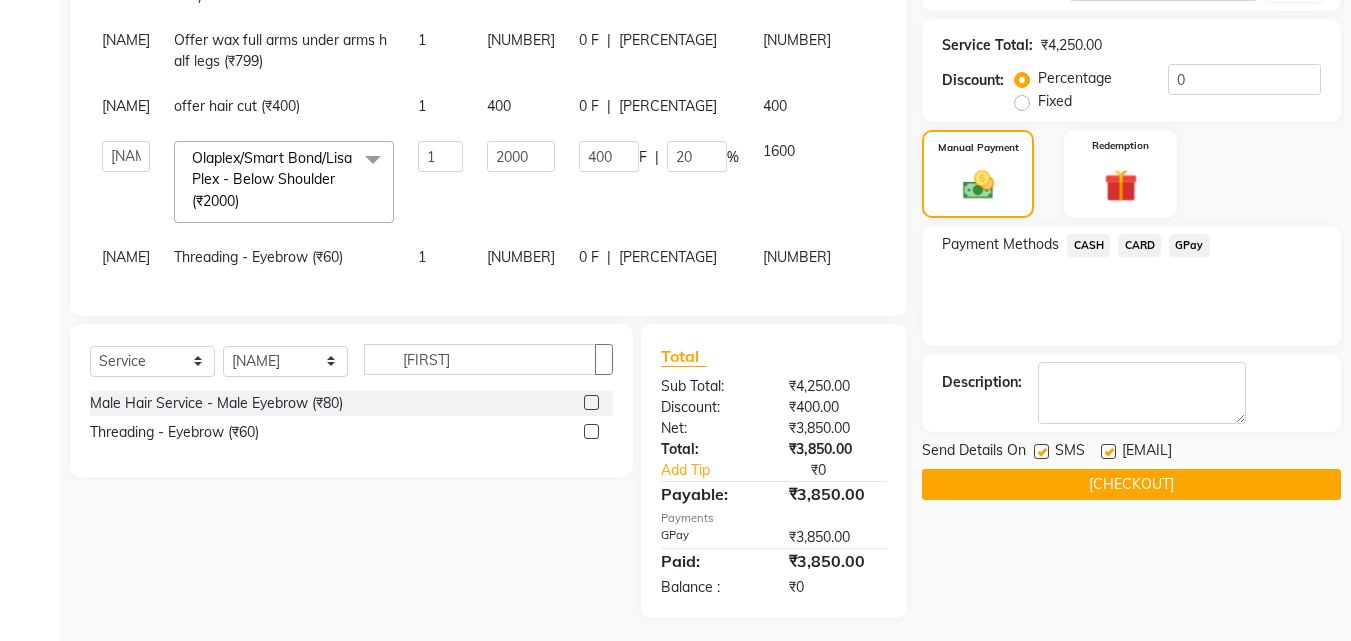 scroll, scrollTop: 400, scrollLeft: 0, axis: vertical 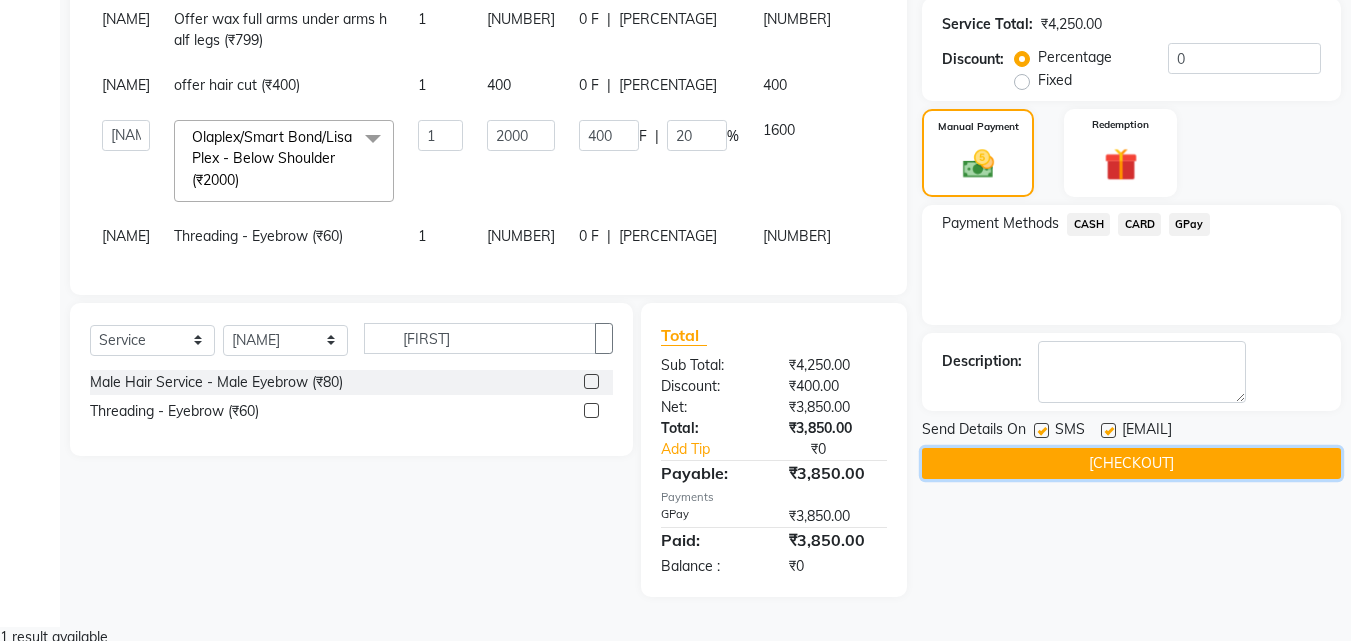click on "[CHECKOUT]" at bounding box center [1131, 463] 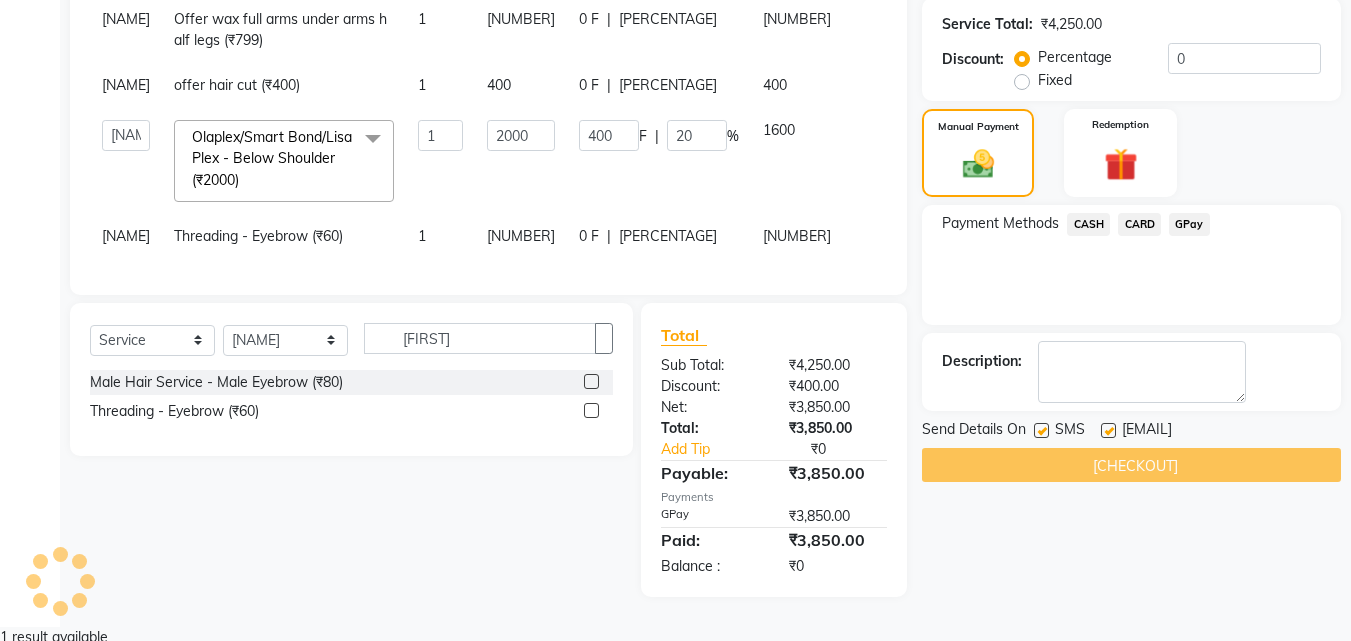 scroll, scrollTop: 394, scrollLeft: 0, axis: vertical 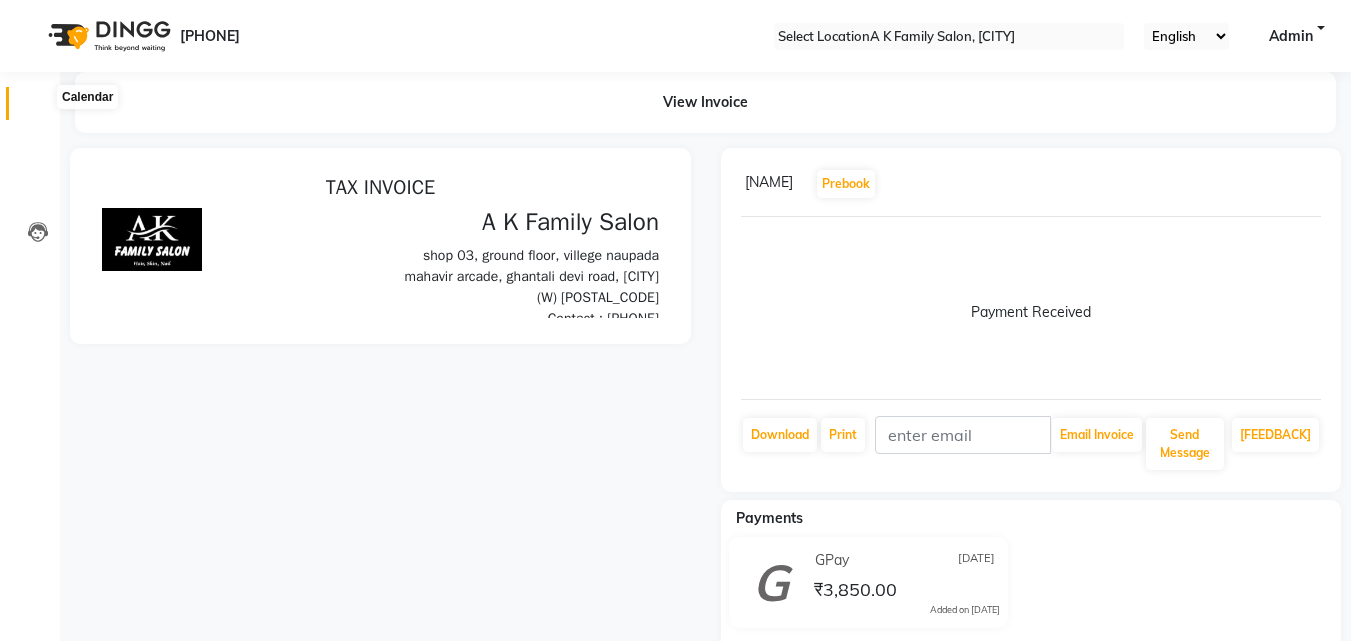 click at bounding box center [37, 108] 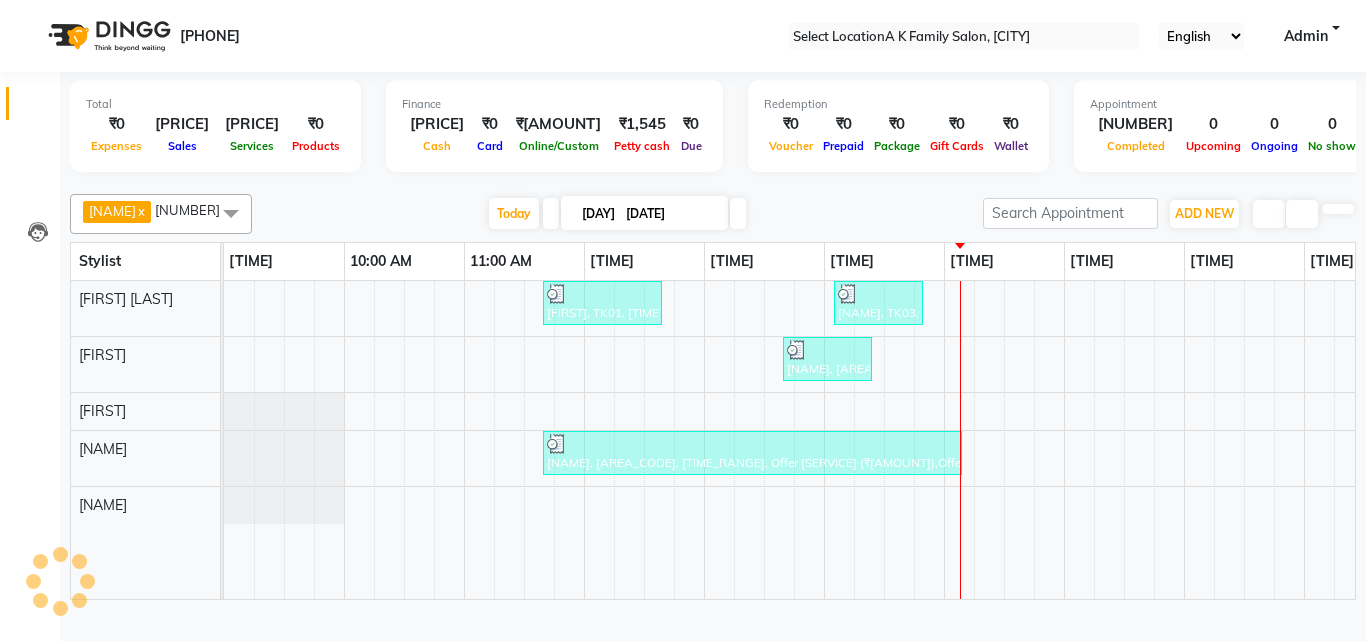 scroll, scrollTop: 0, scrollLeft: 0, axis: both 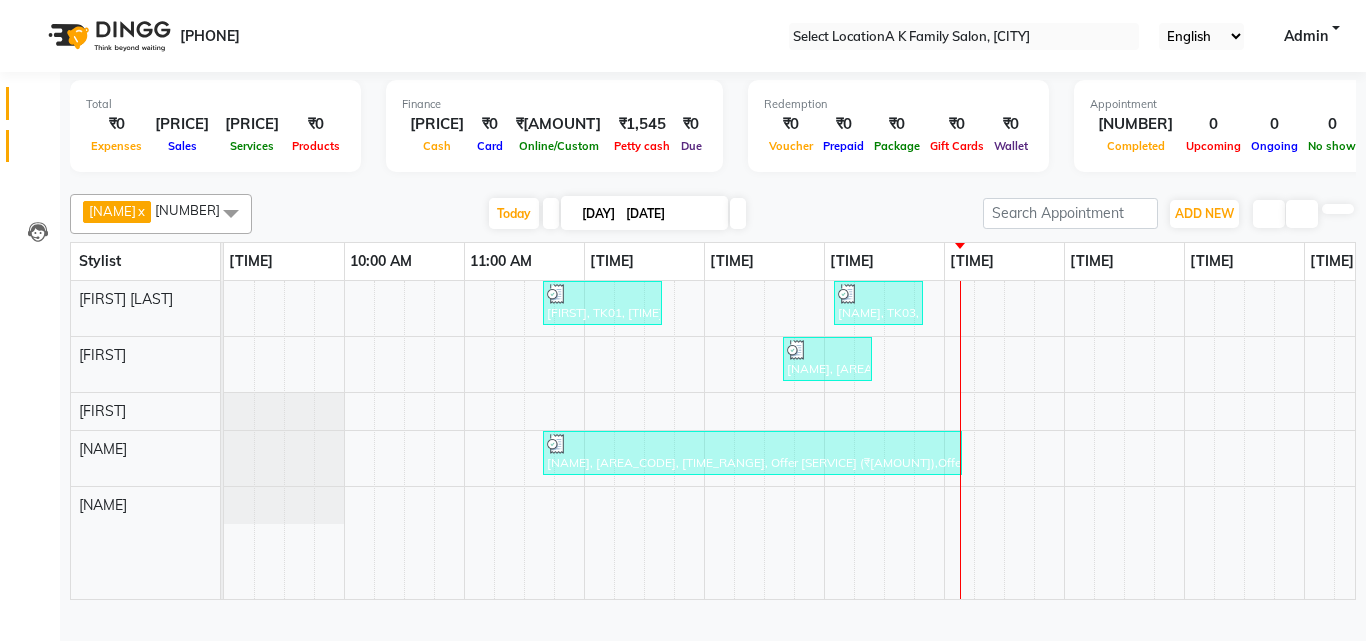 click at bounding box center (37, 151) 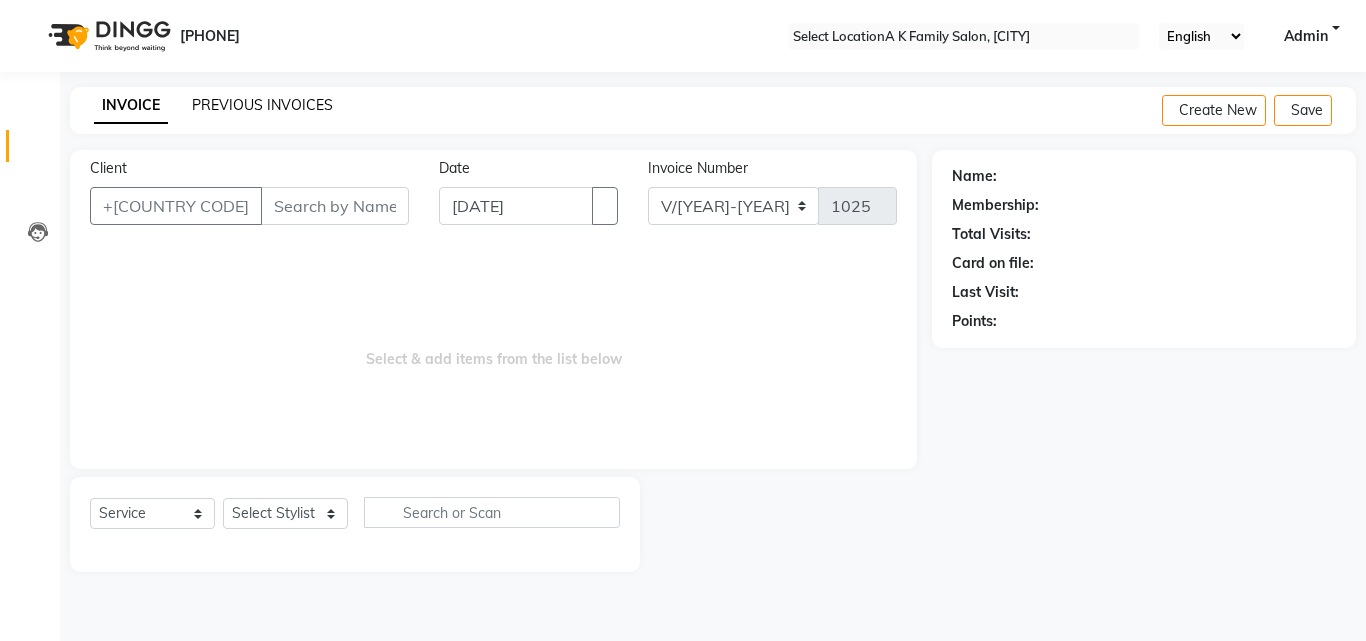 click on "PREVIOUS INVOICES" at bounding box center [262, 105] 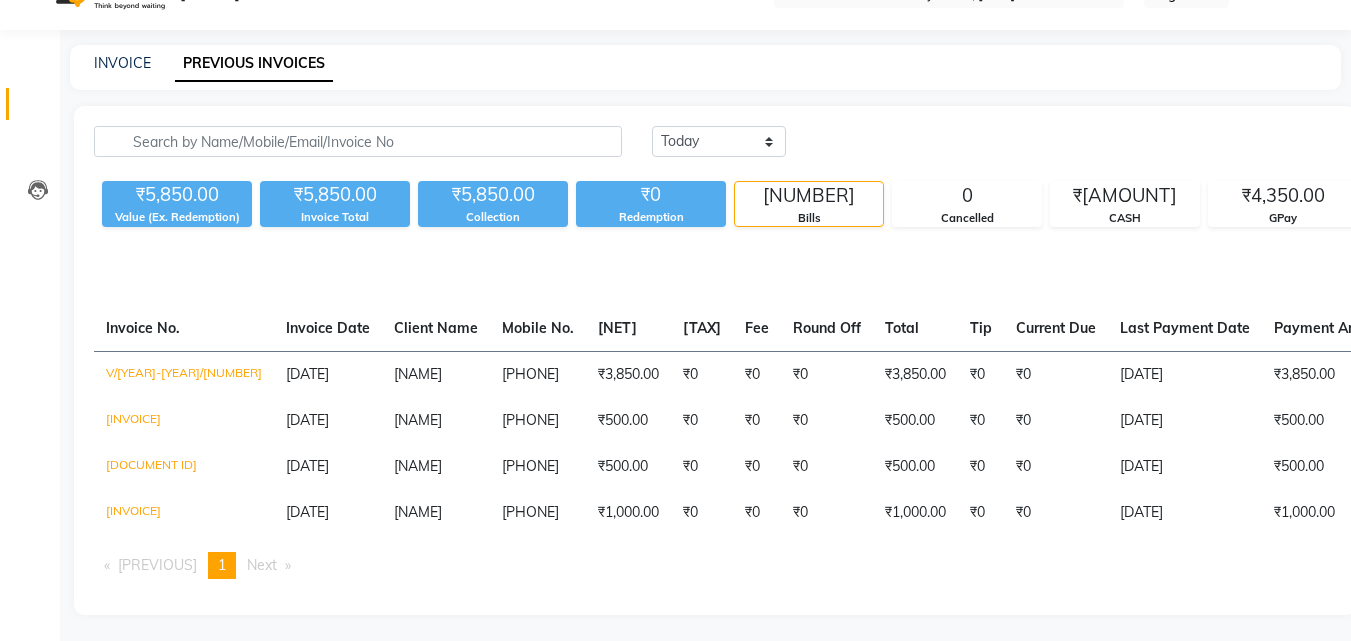 scroll, scrollTop: 81, scrollLeft: 0, axis: vertical 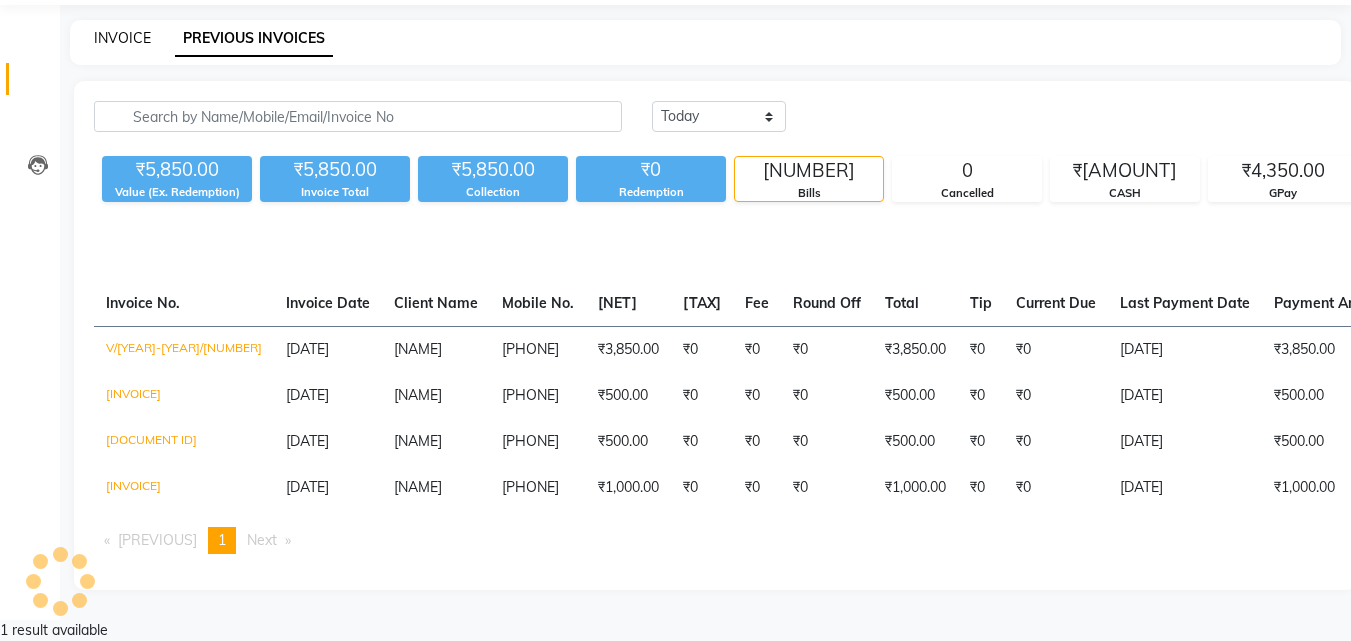click on "INVOICE" at bounding box center (122, 38) 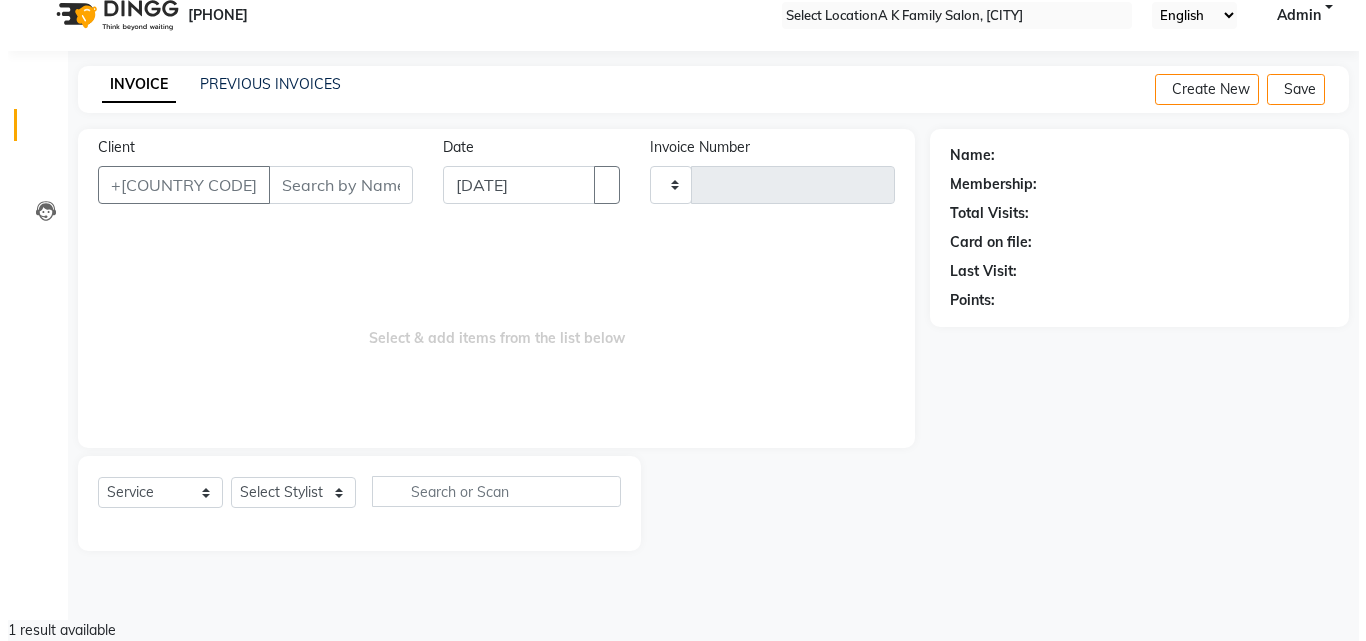 scroll, scrollTop: 0, scrollLeft: 0, axis: both 